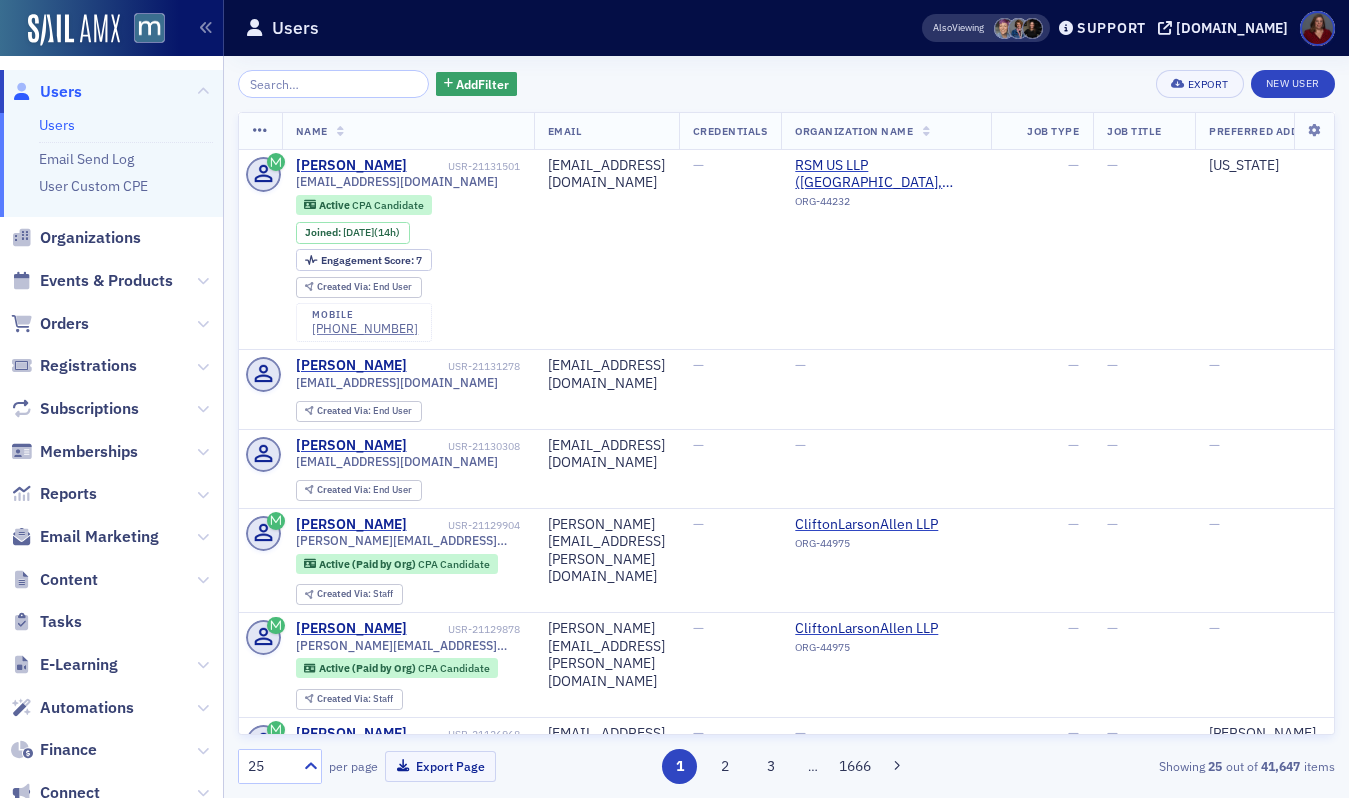 scroll, scrollTop: 0, scrollLeft: 0, axis: both 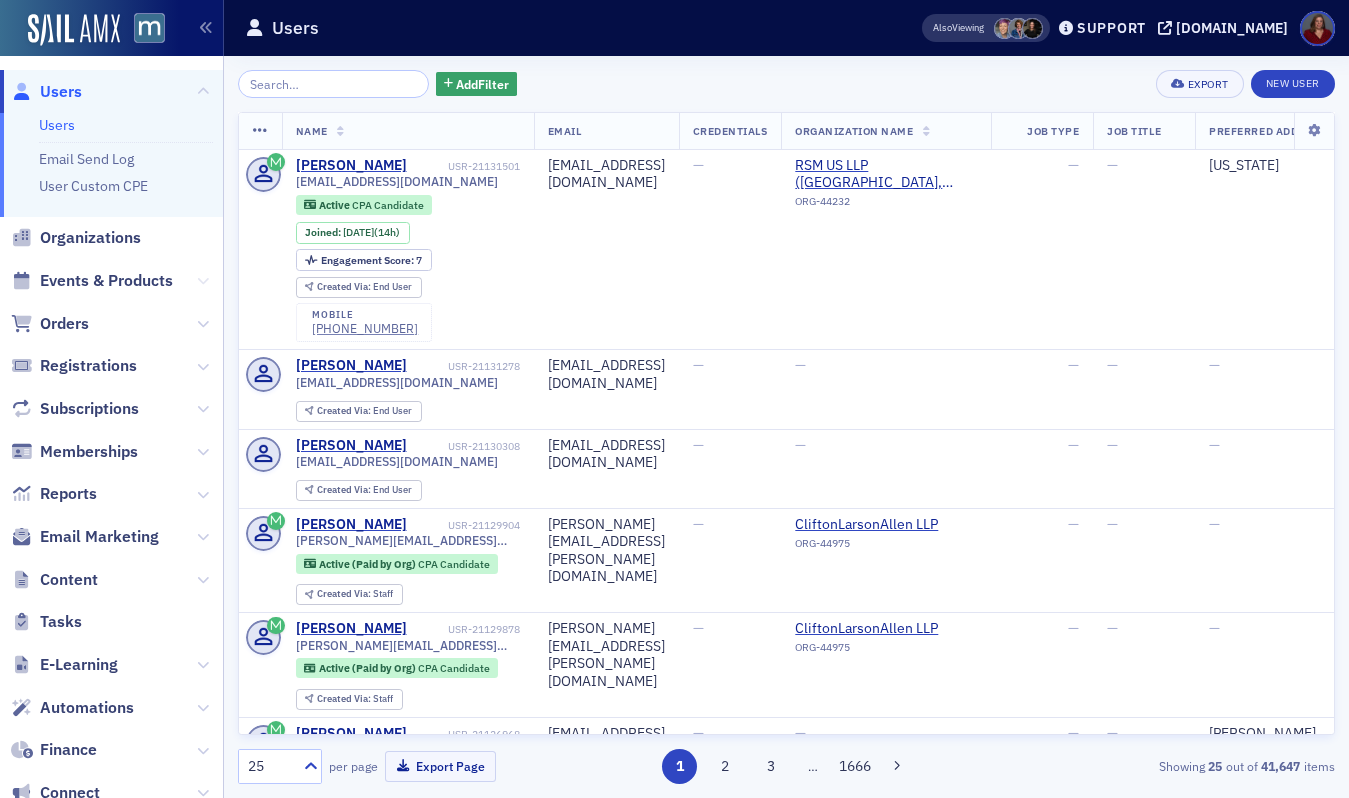 click 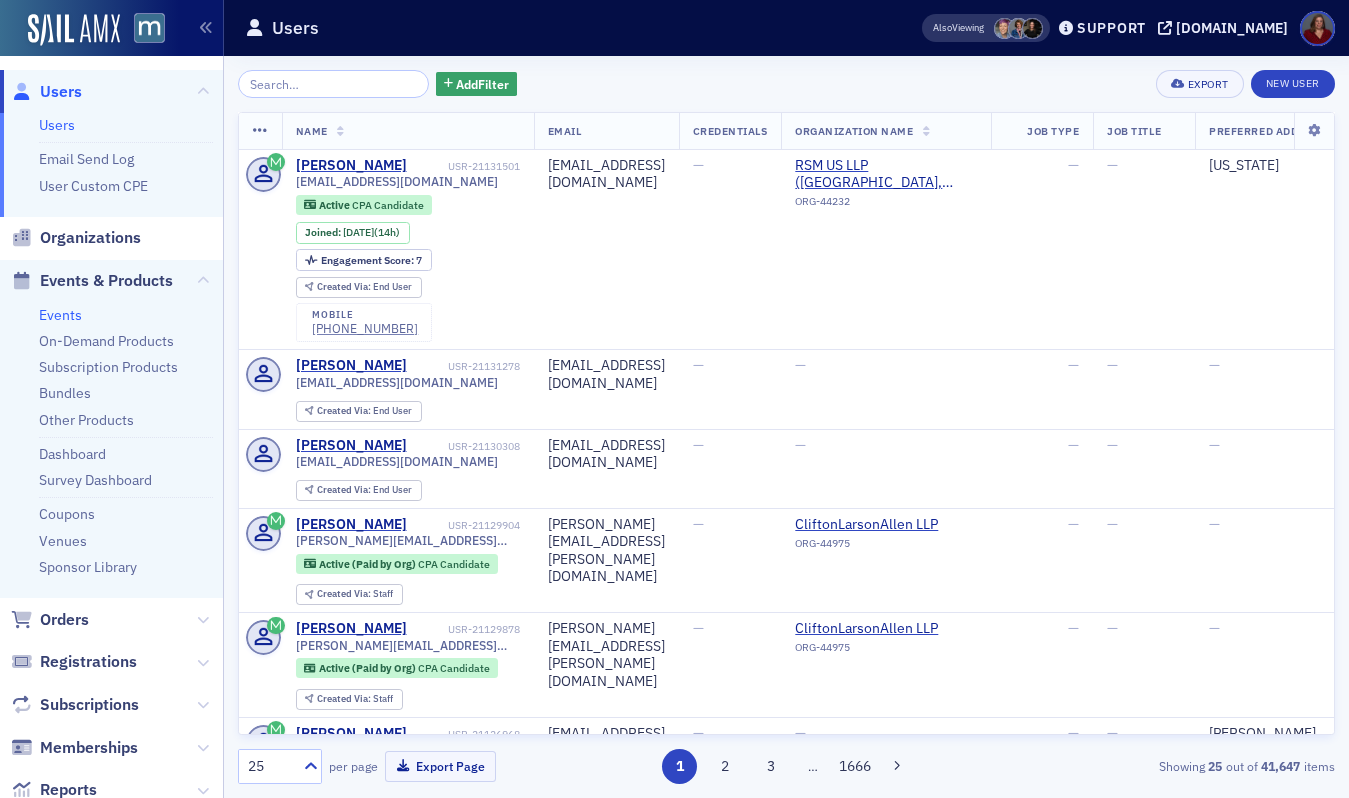click on "Events" 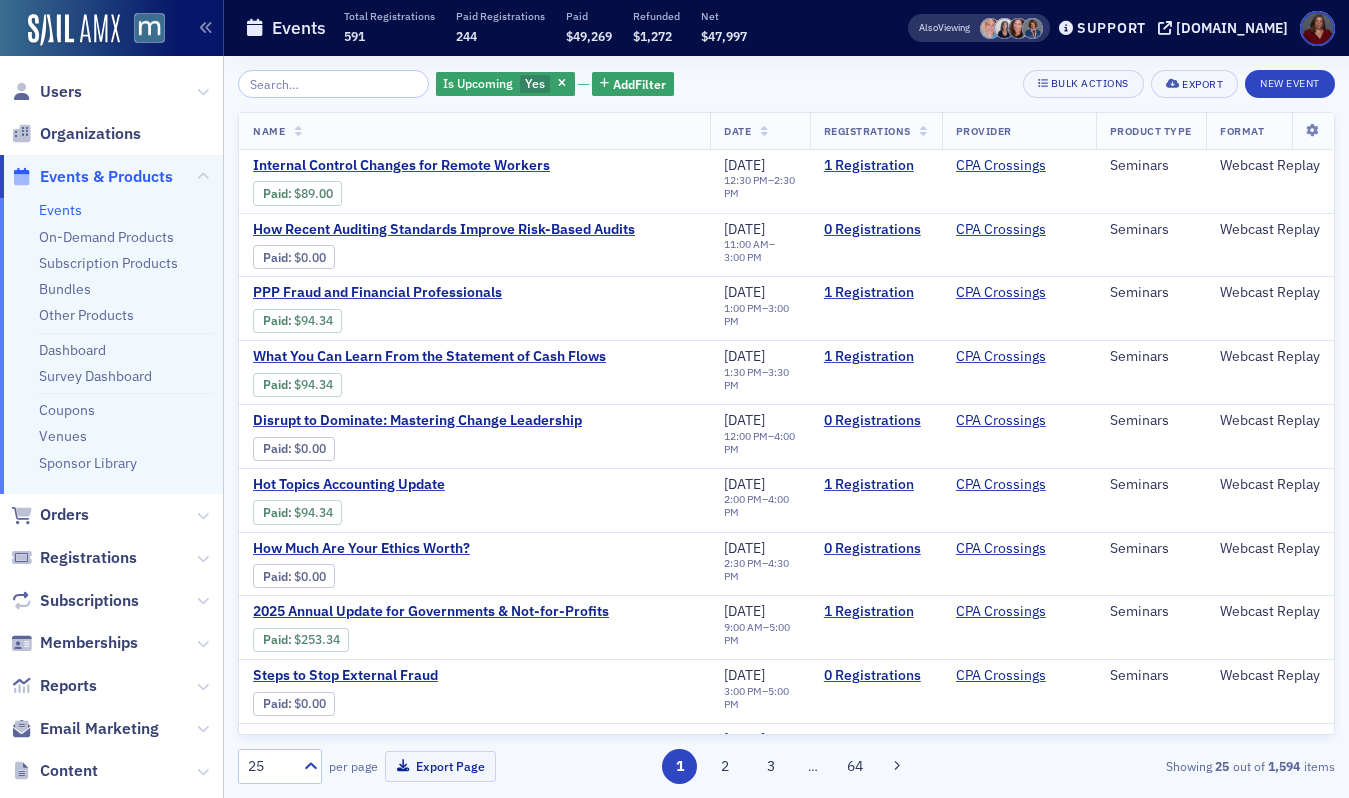 click 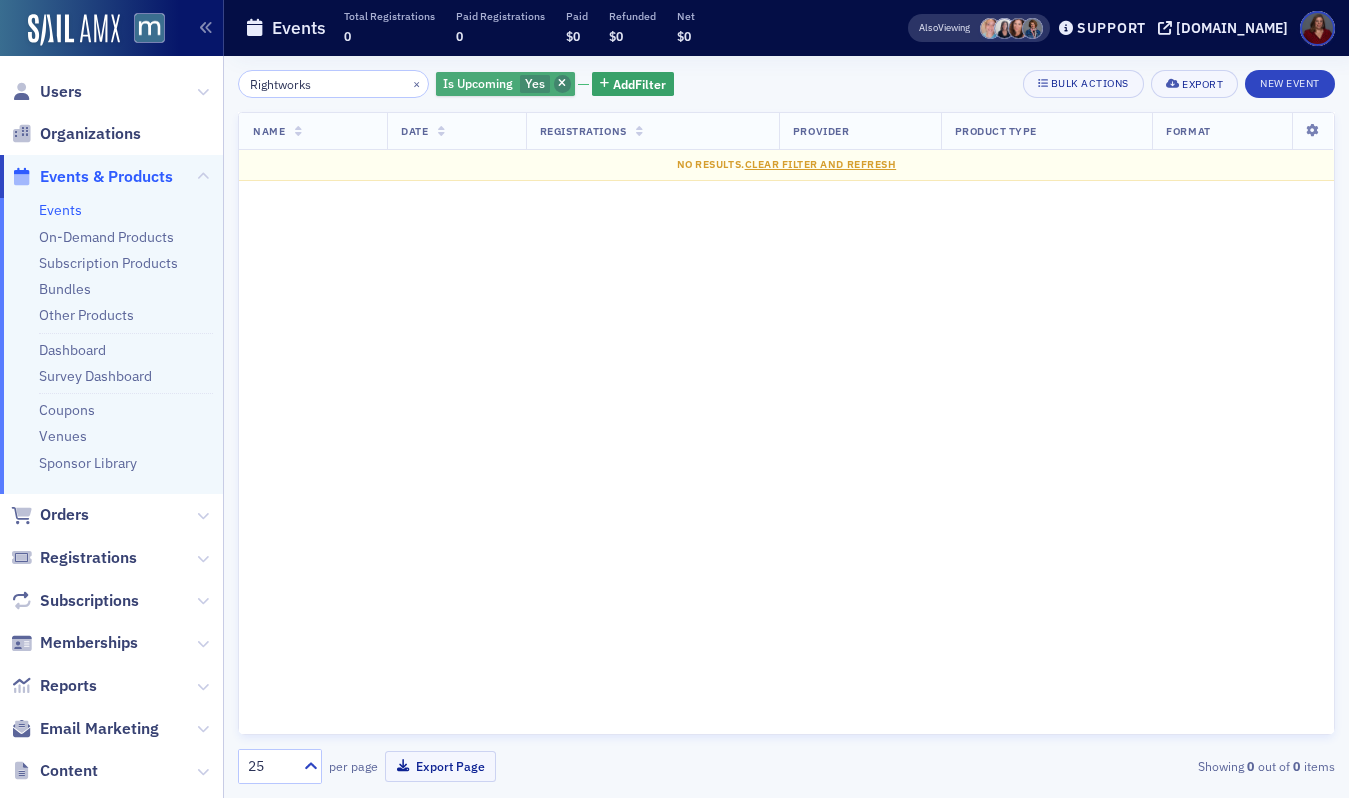 type on "Rightworks" 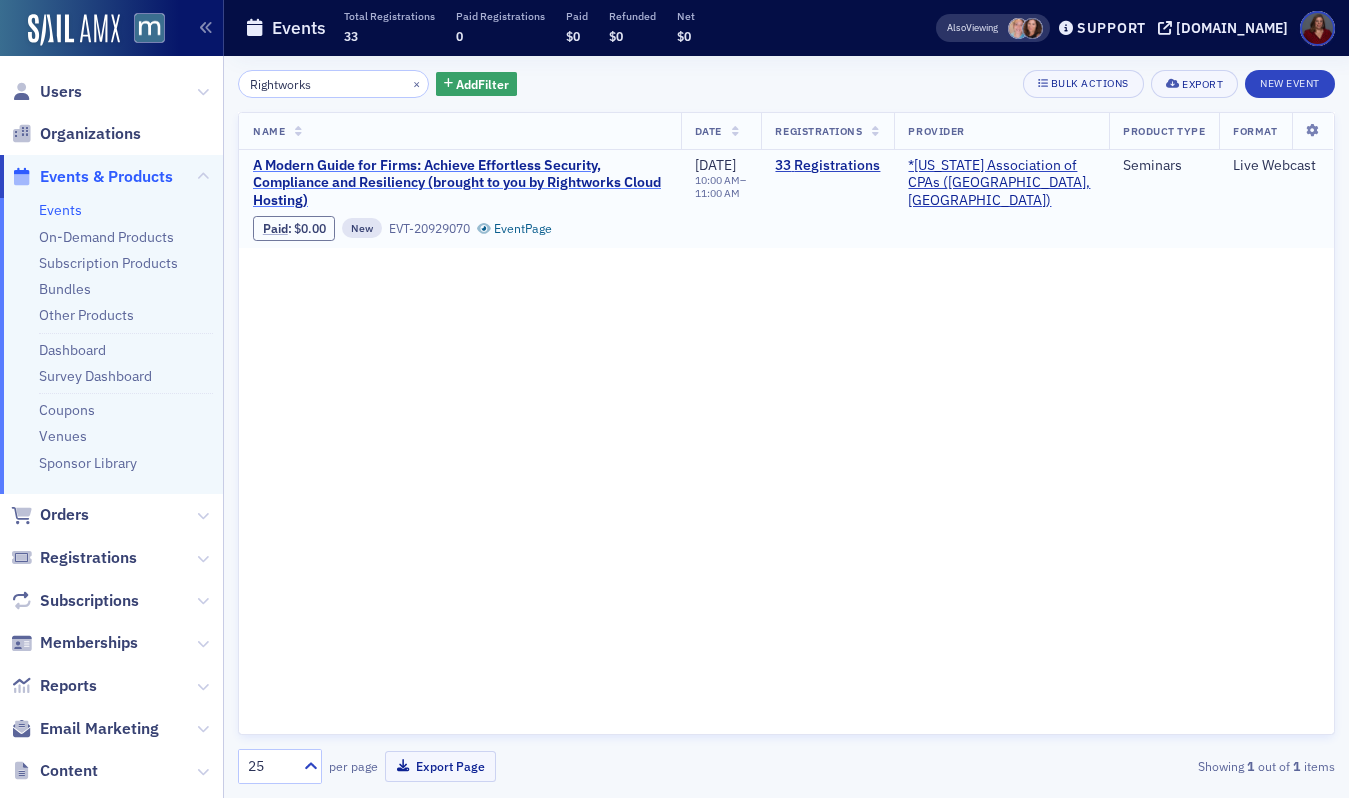 click on "A Modern Guide for Firms: Achieve Effortless Security, Compliance and Resiliency (brought to you by Rightworks Cloud Hosting)" 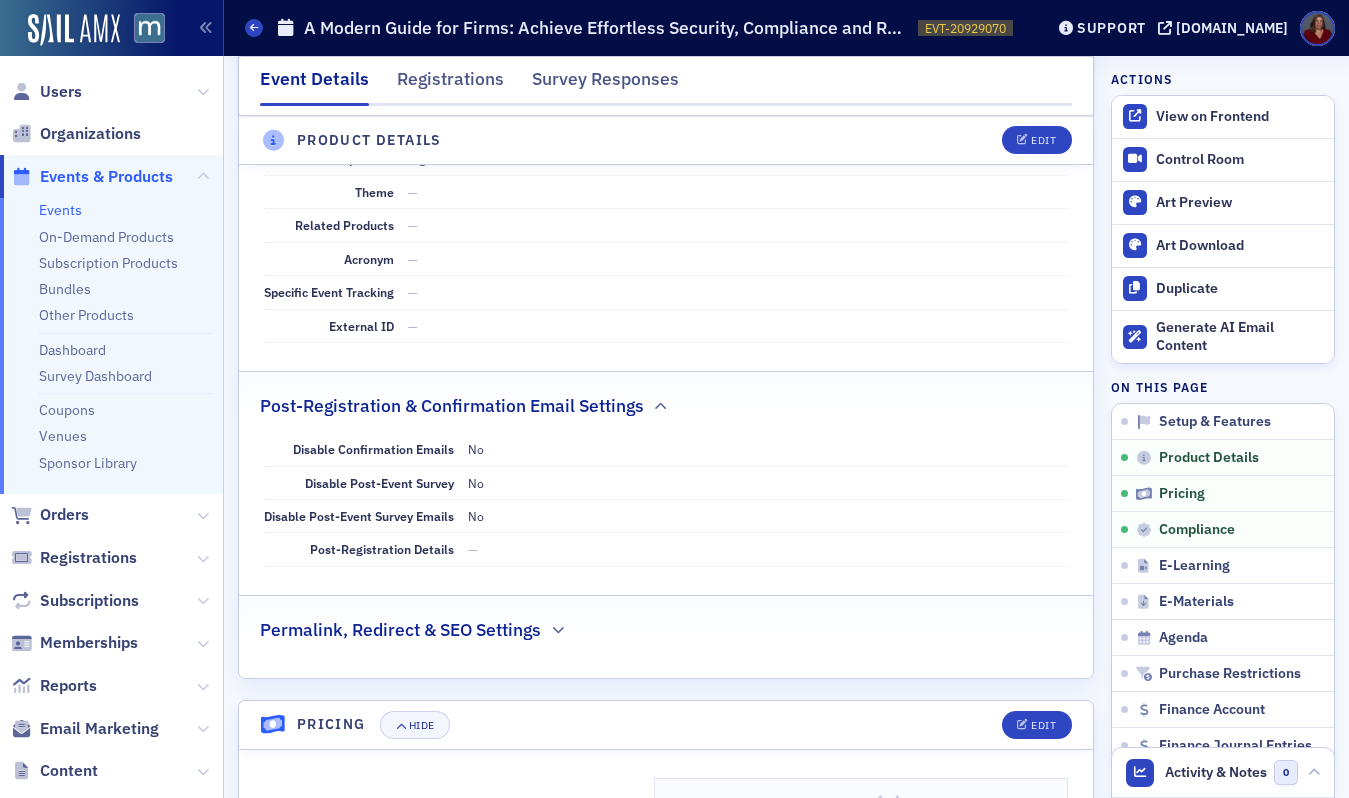 scroll, scrollTop: 0, scrollLeft: 0, axis: both 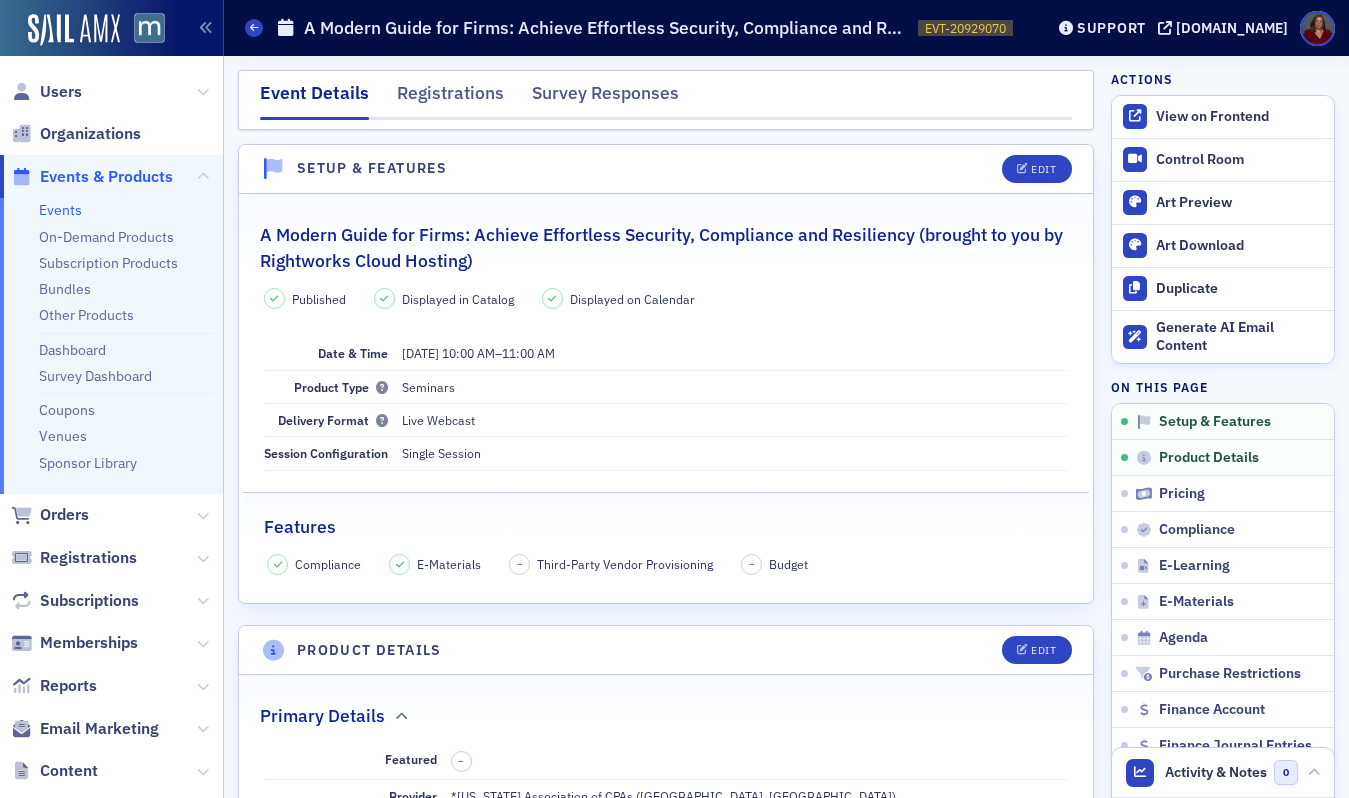 click on "Events" 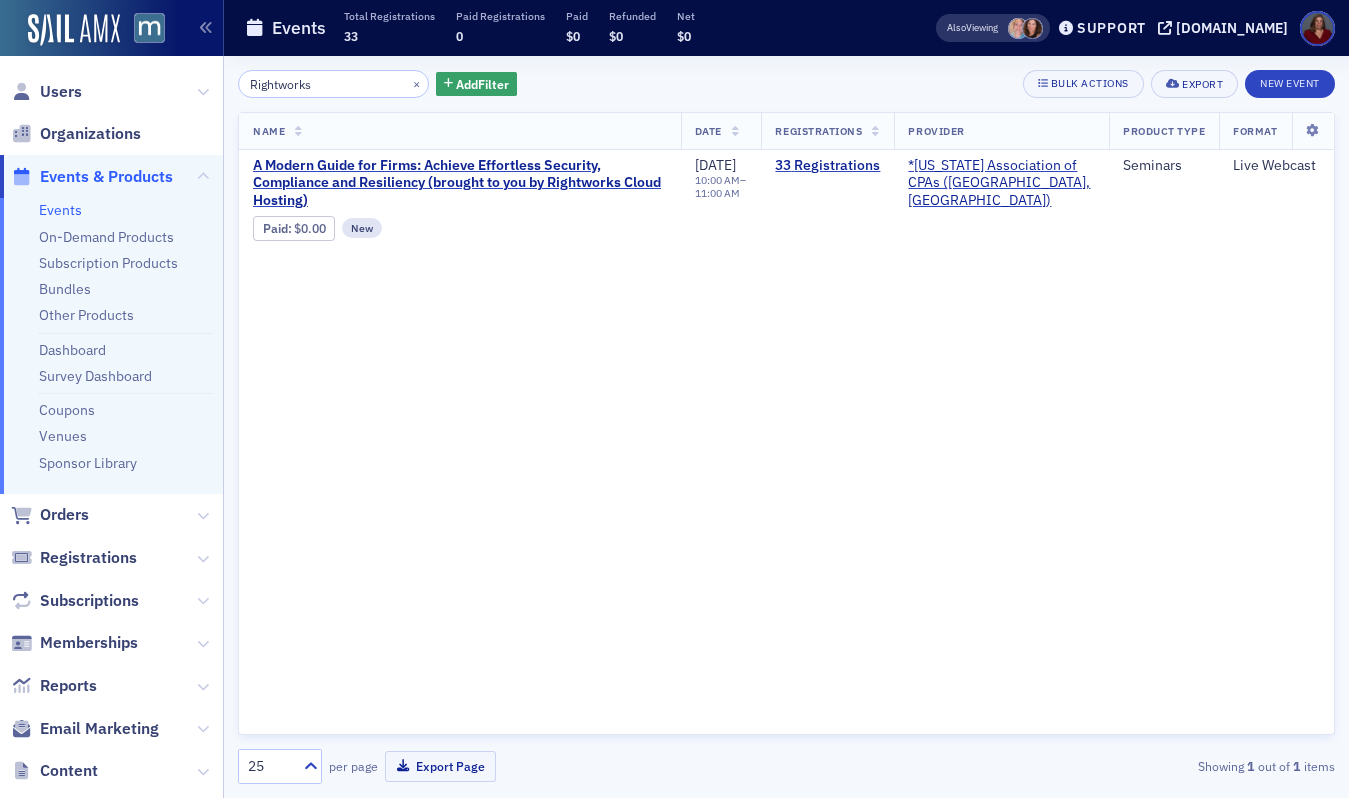 drag, startPoint x: 316, startPoint y: 84, endPoint x: 192, endPoint y: 82, distance: 124.01613 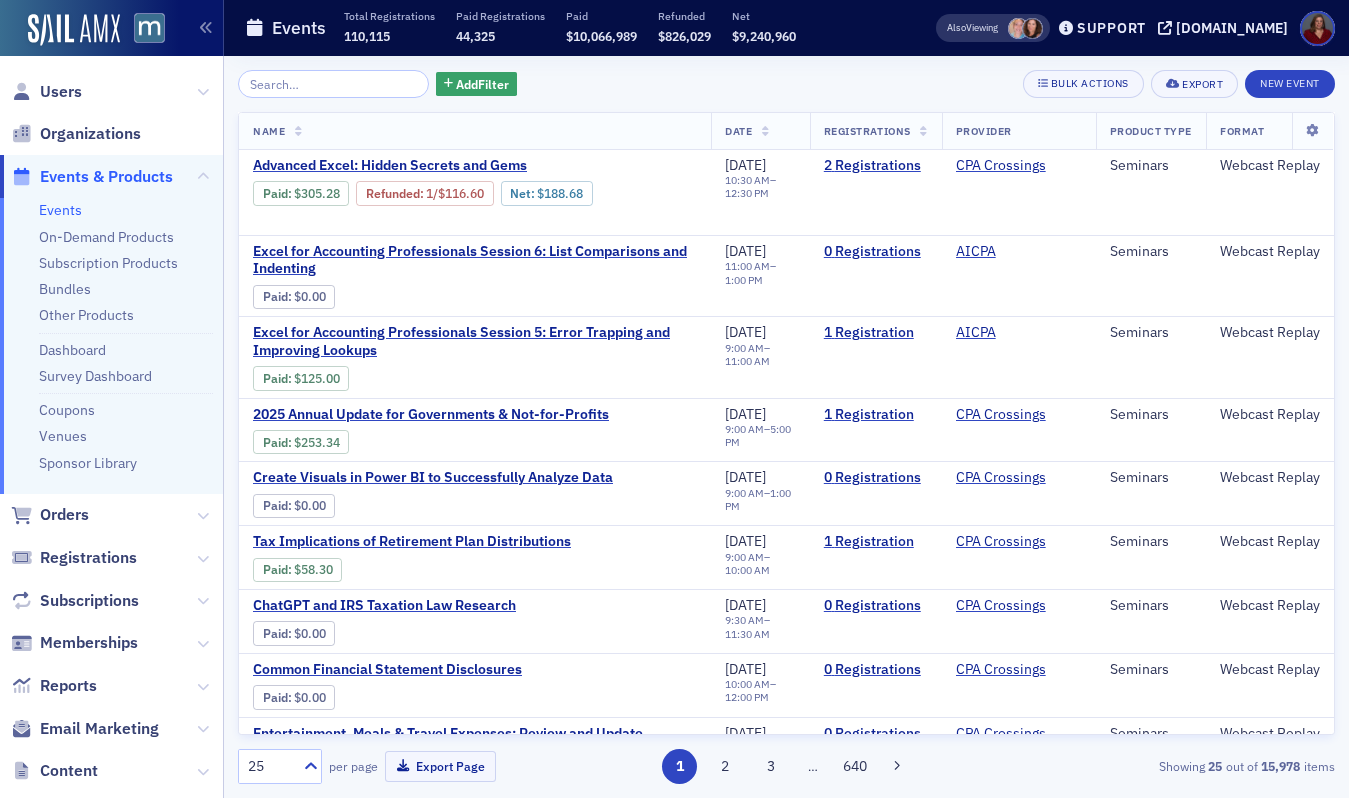 click 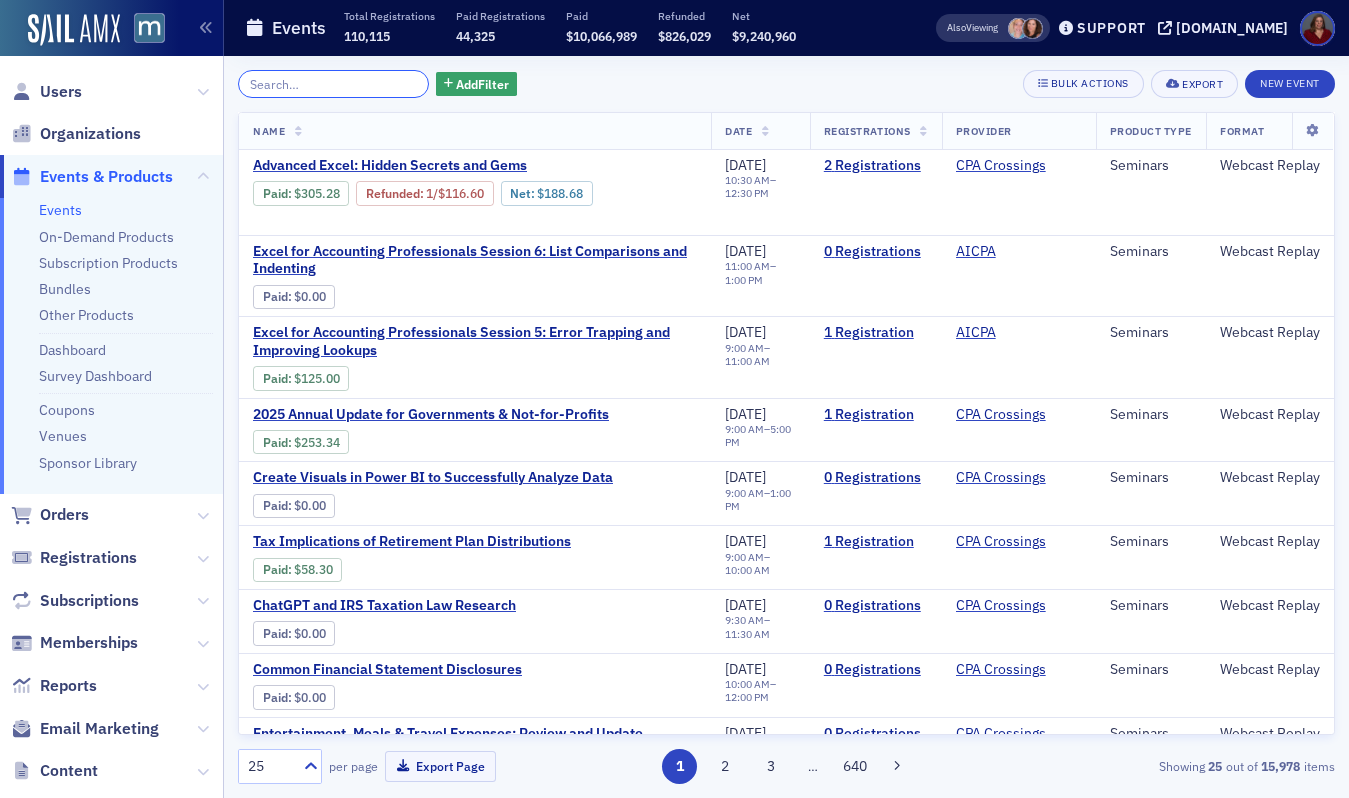 click 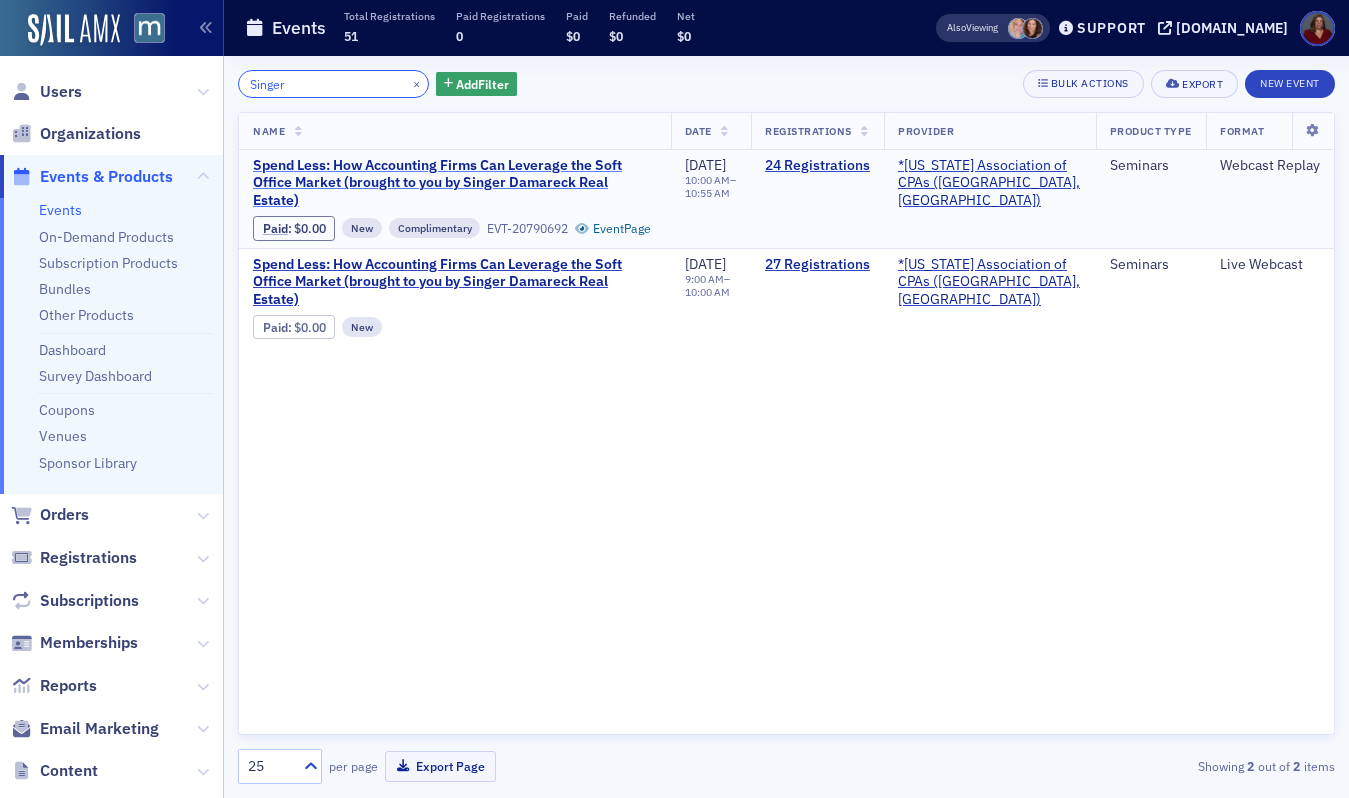 type on "Singer" 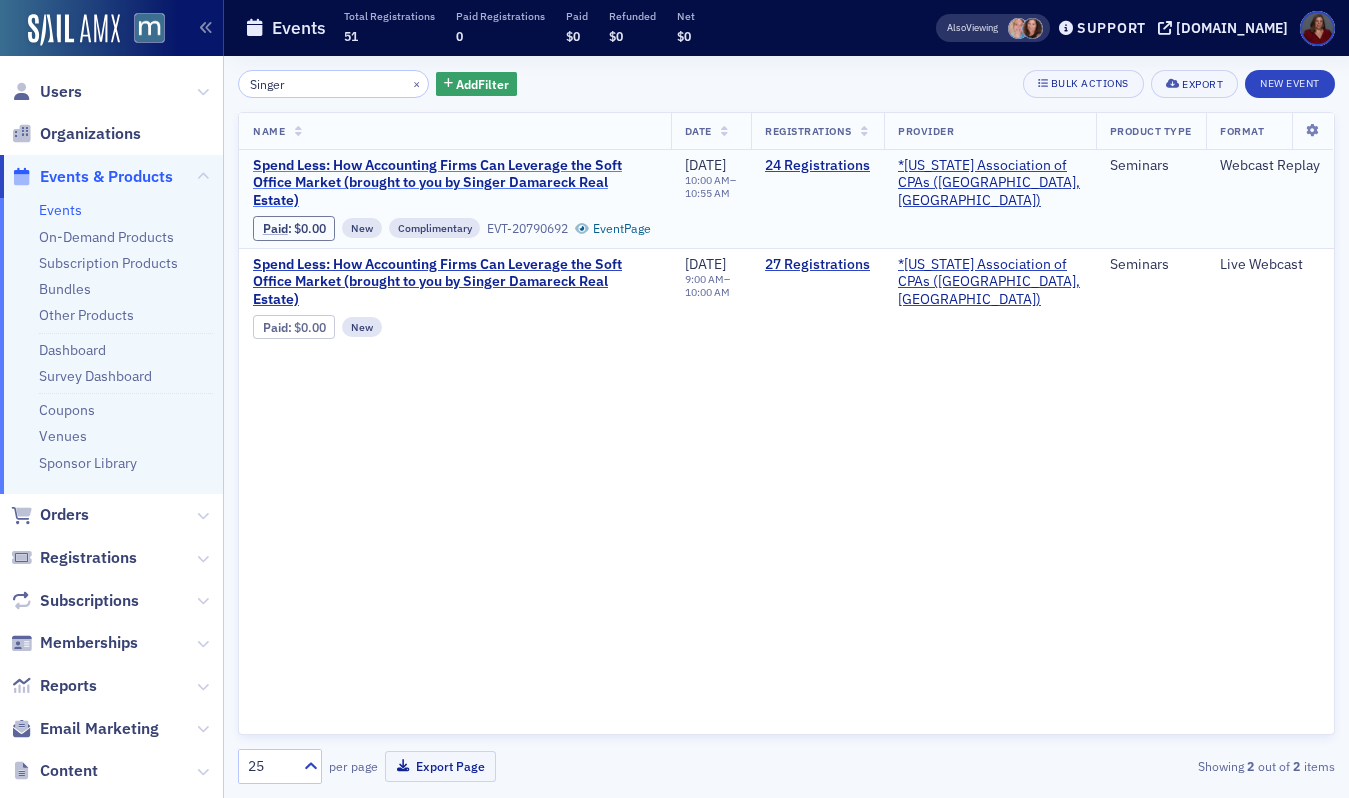 click on "Spend Less: How Accounting Firms Can Leverage the Soft Office Market (brought to you by Singer Damareck Real Estate)" 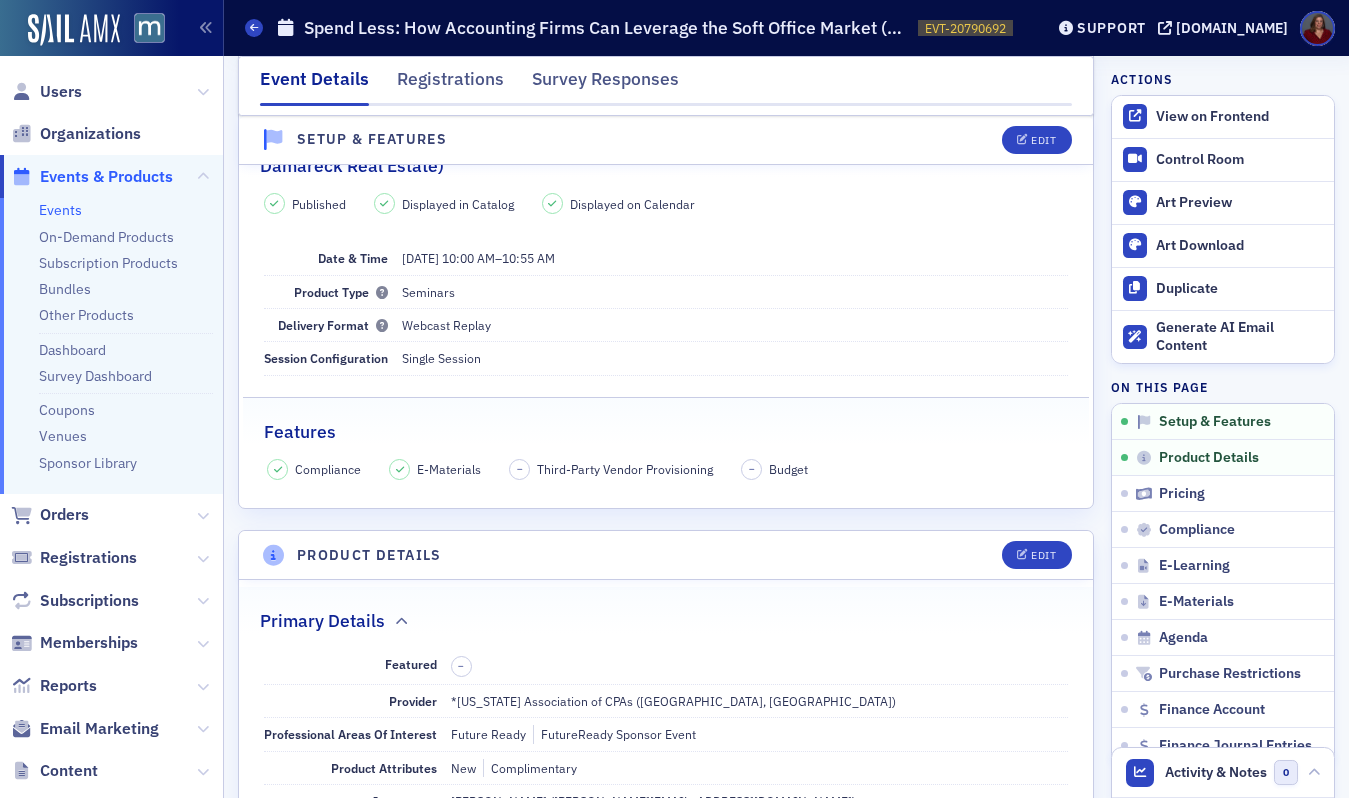 scroll, scrollTop: 0, scrollLeft: 0, axis: both 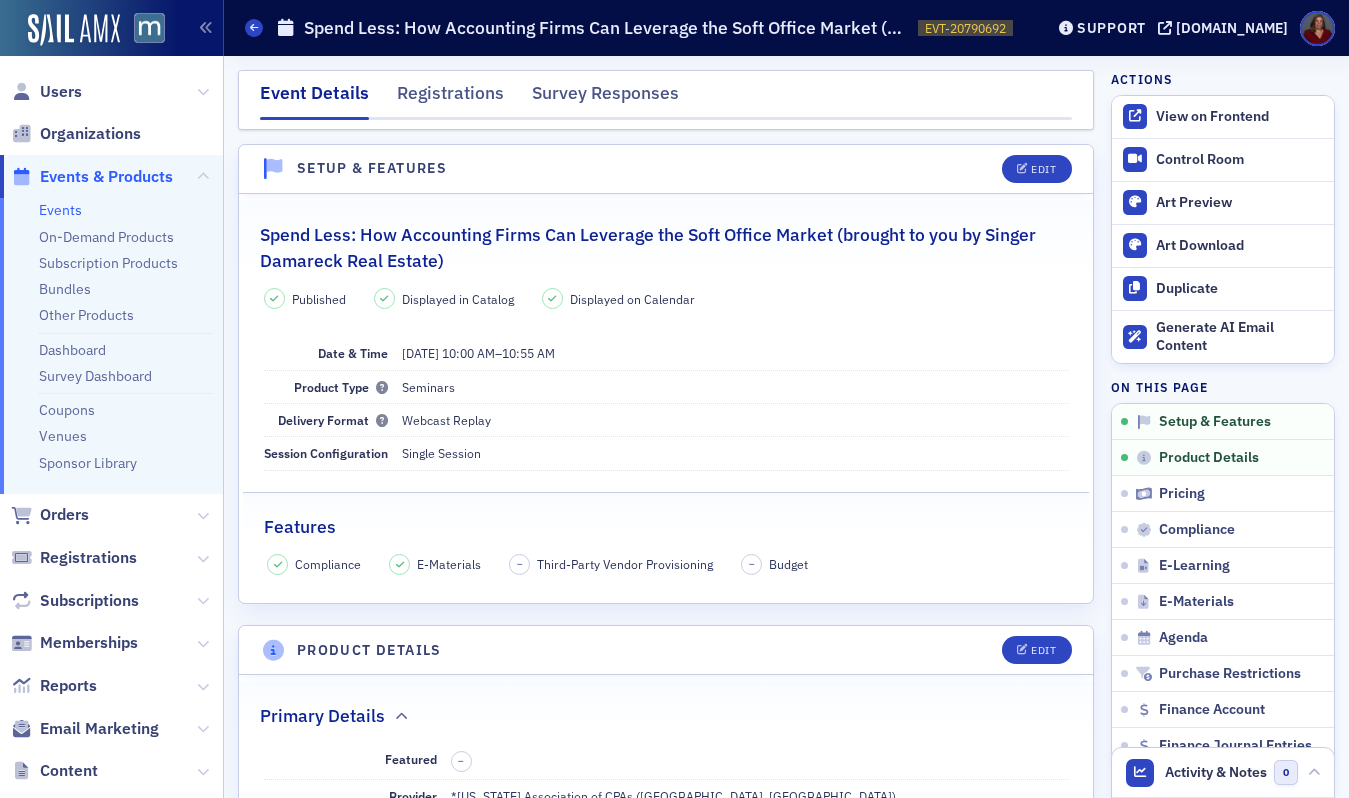 click on "Events" 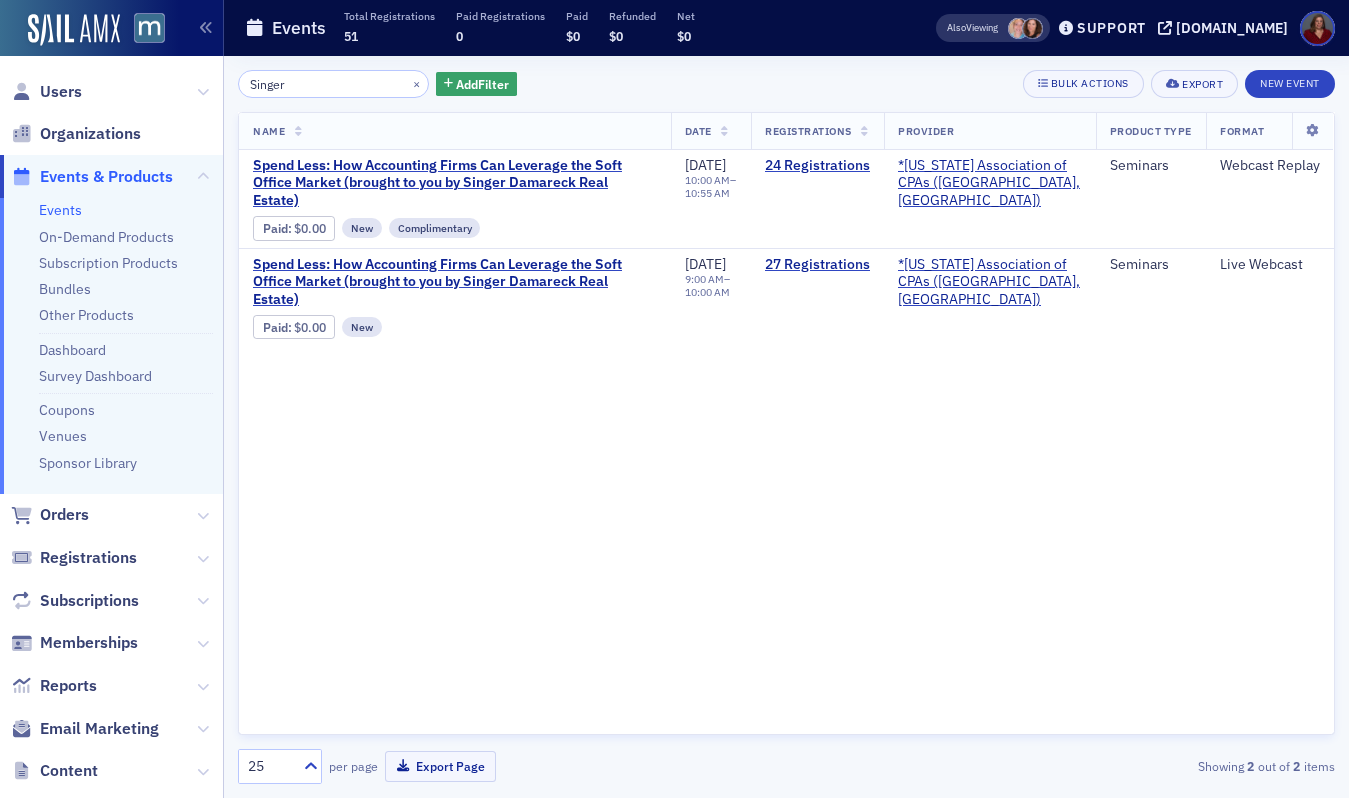 drag, startPoint x: 323, startPoint y: 94, endPoint x: 159, endPoint y: 87, distance: 164.14932 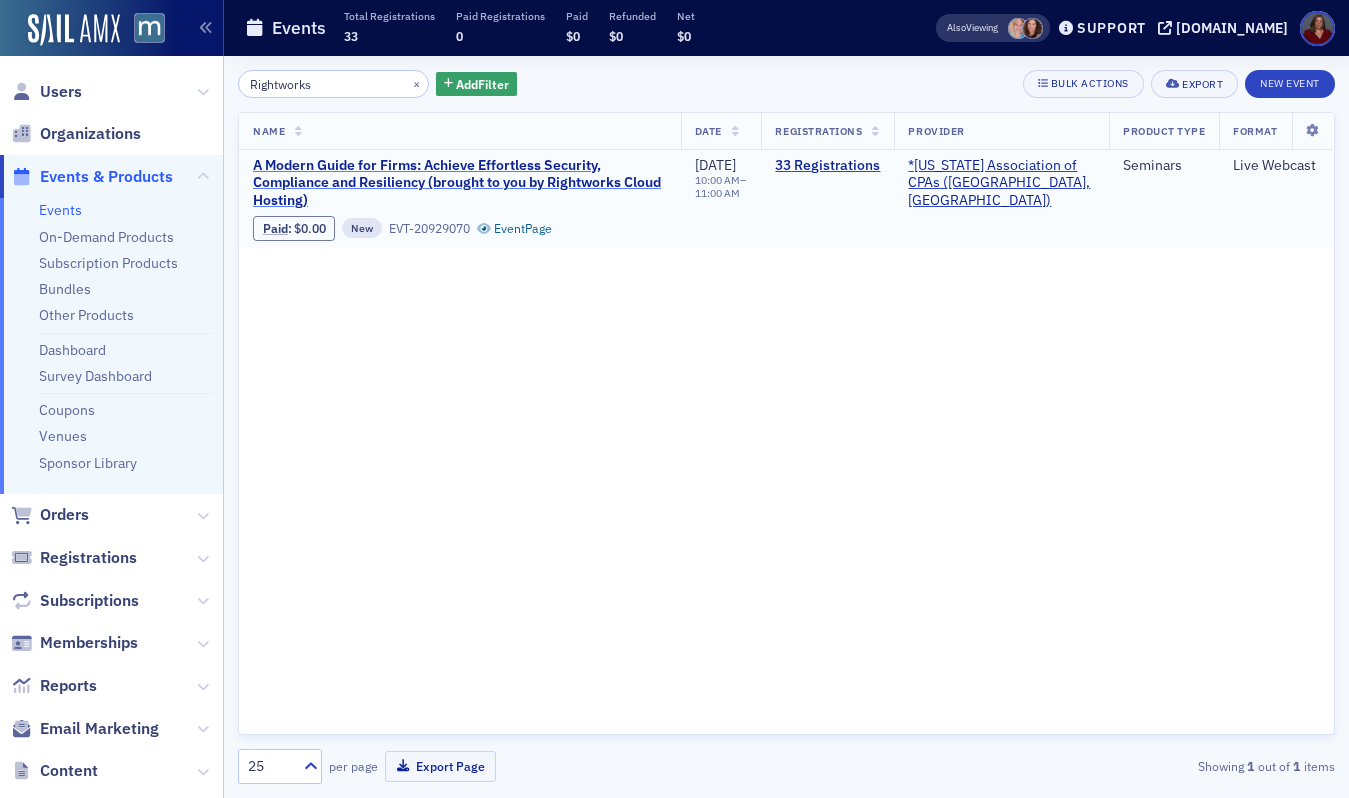 type on "Rightworks" 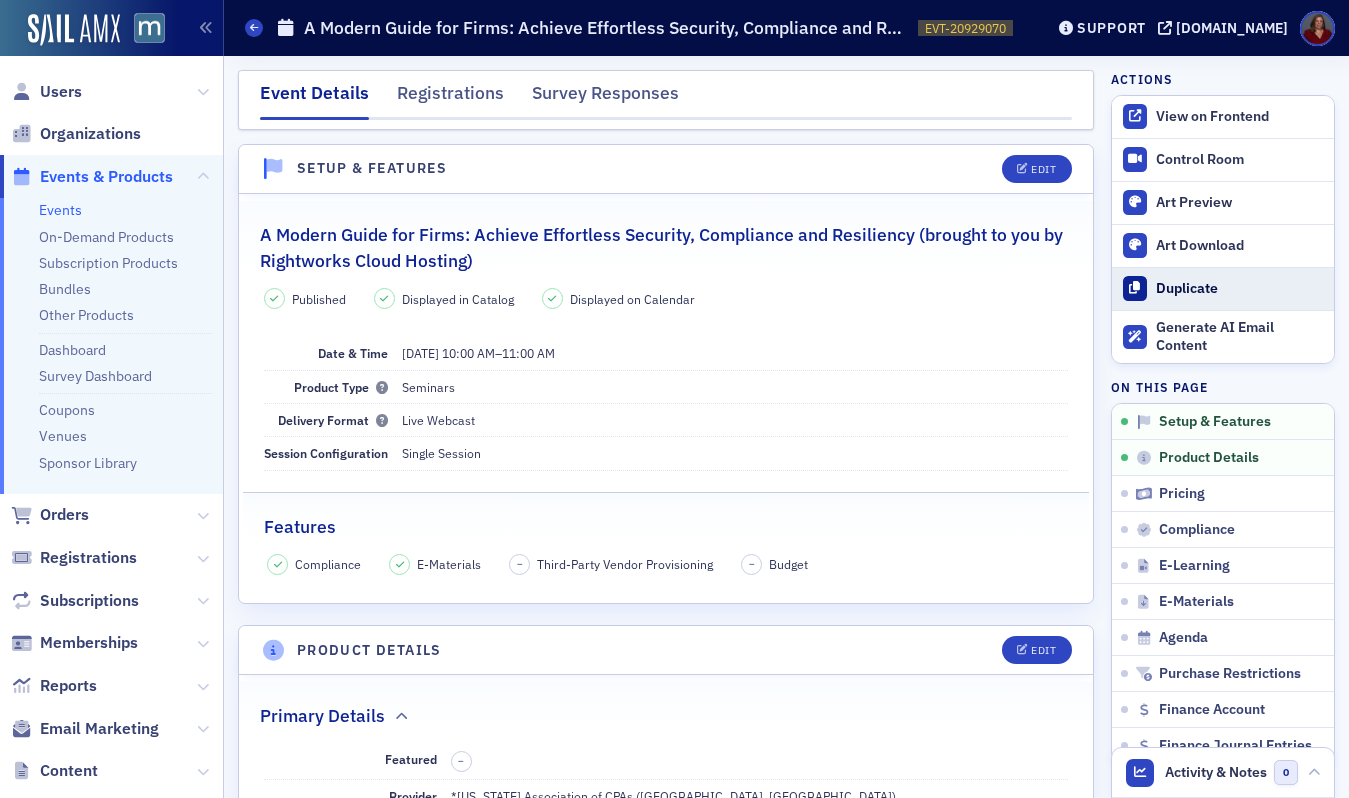 click on "Duplicate" 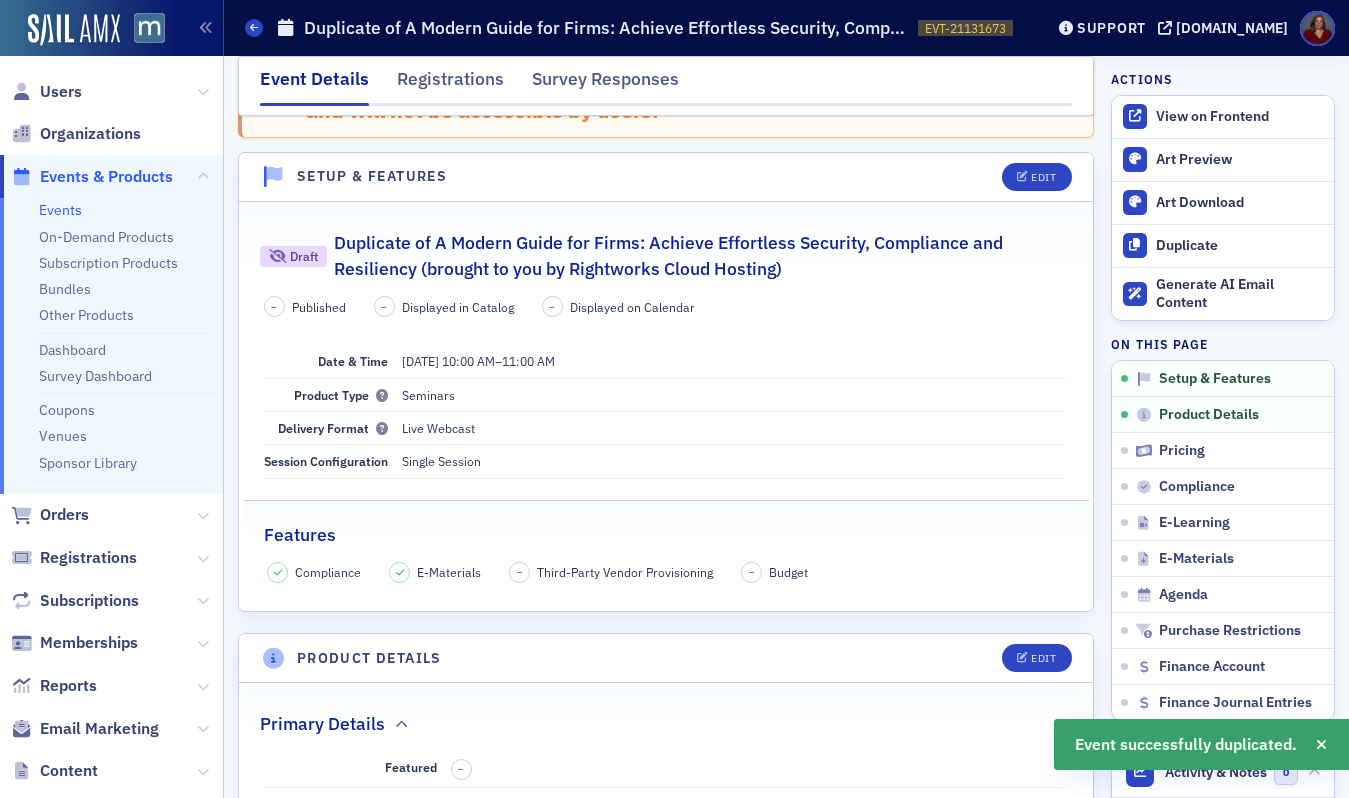scroll, scrollTop: 165, scrollLeft: 0, axis: vertical 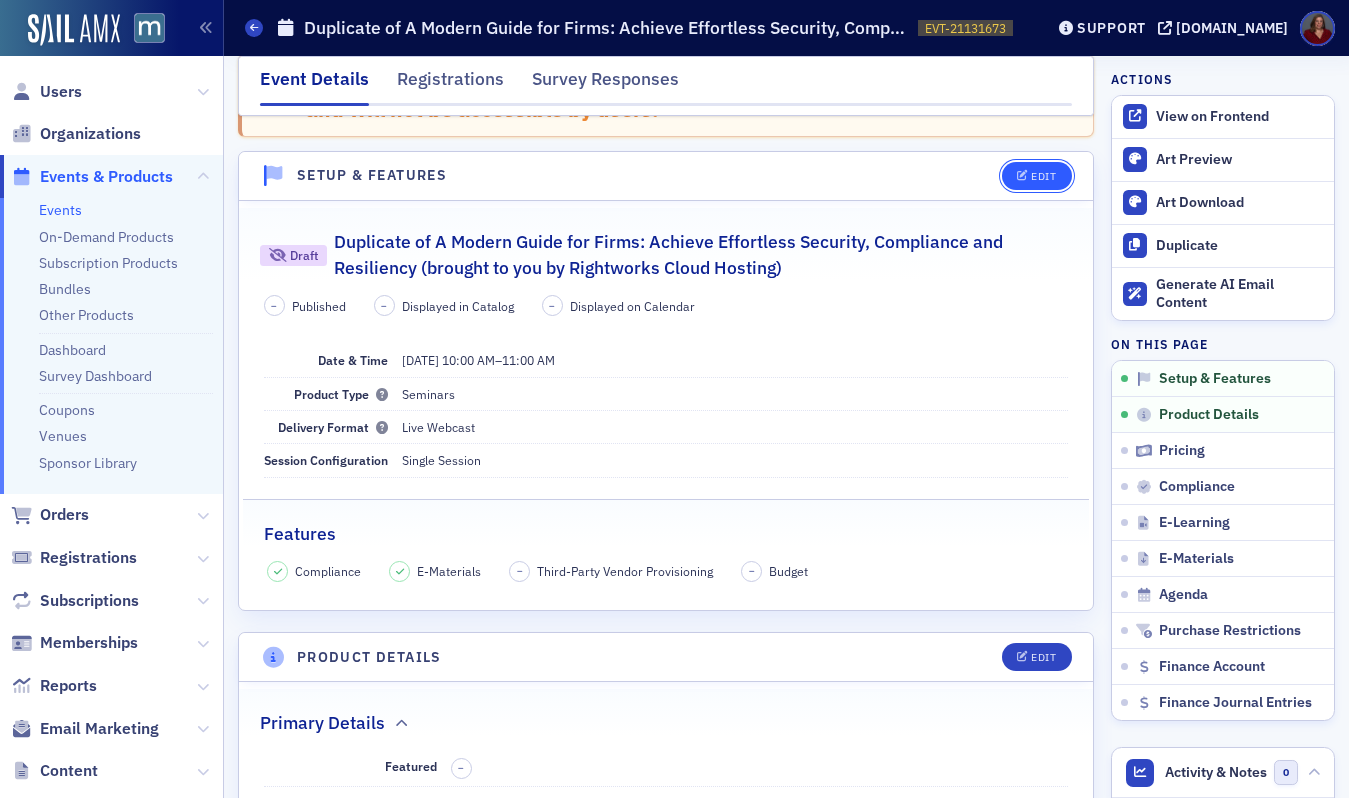 click on "Edit" 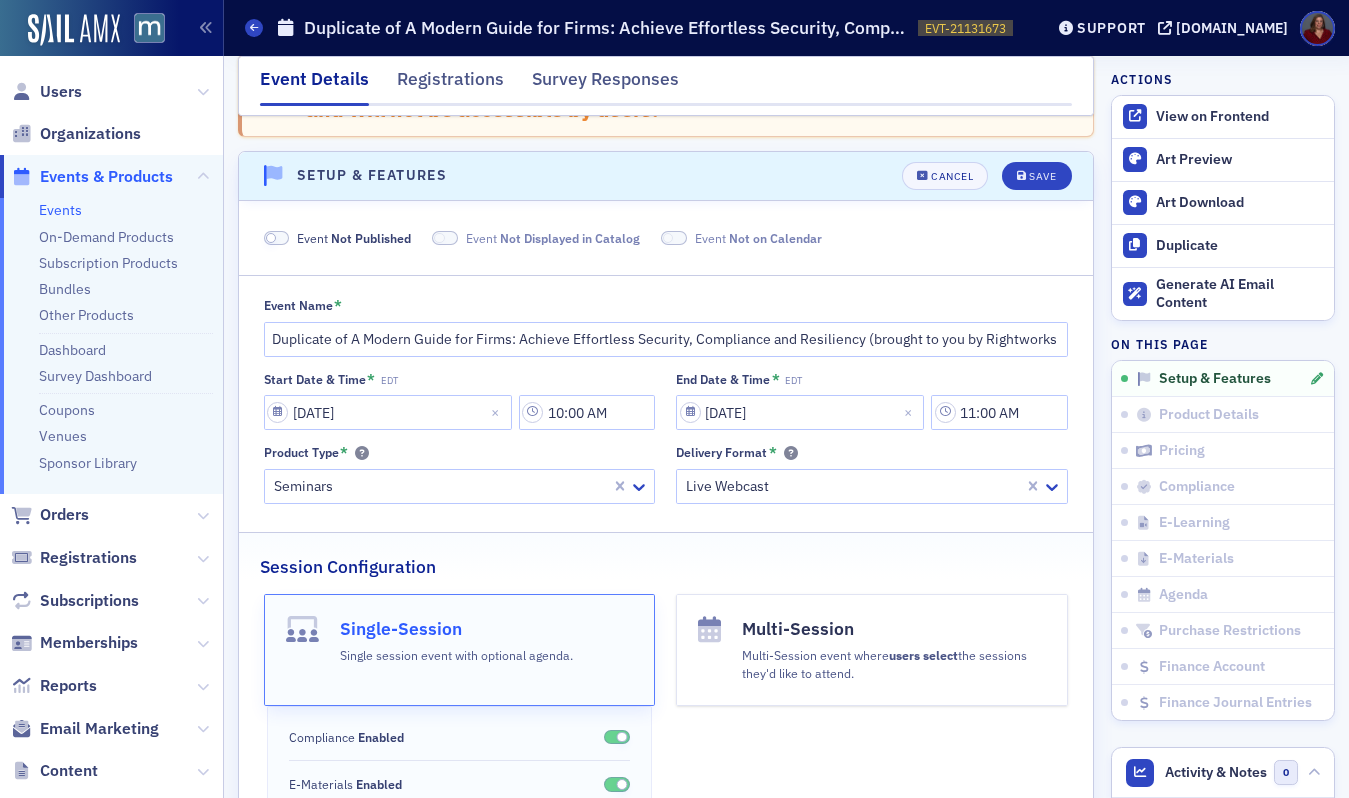scroll, scrollTop: 200, scrollLeft: 0, axis: vertical 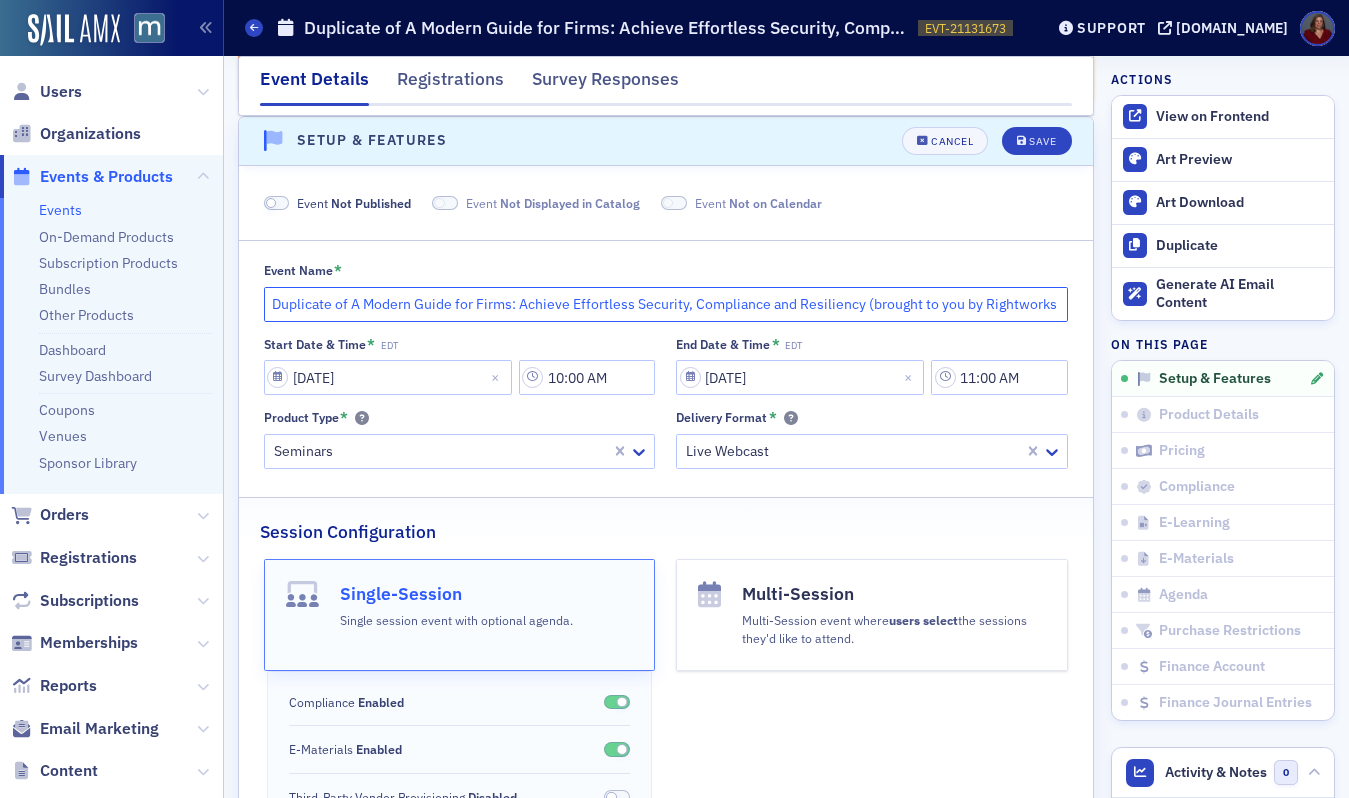 click on "Duplicate of A Modern Guide for Firms: Achieve Effortless Security, Compliance and Resiliency (brought to you by Rightworks Cloud Hosting)" 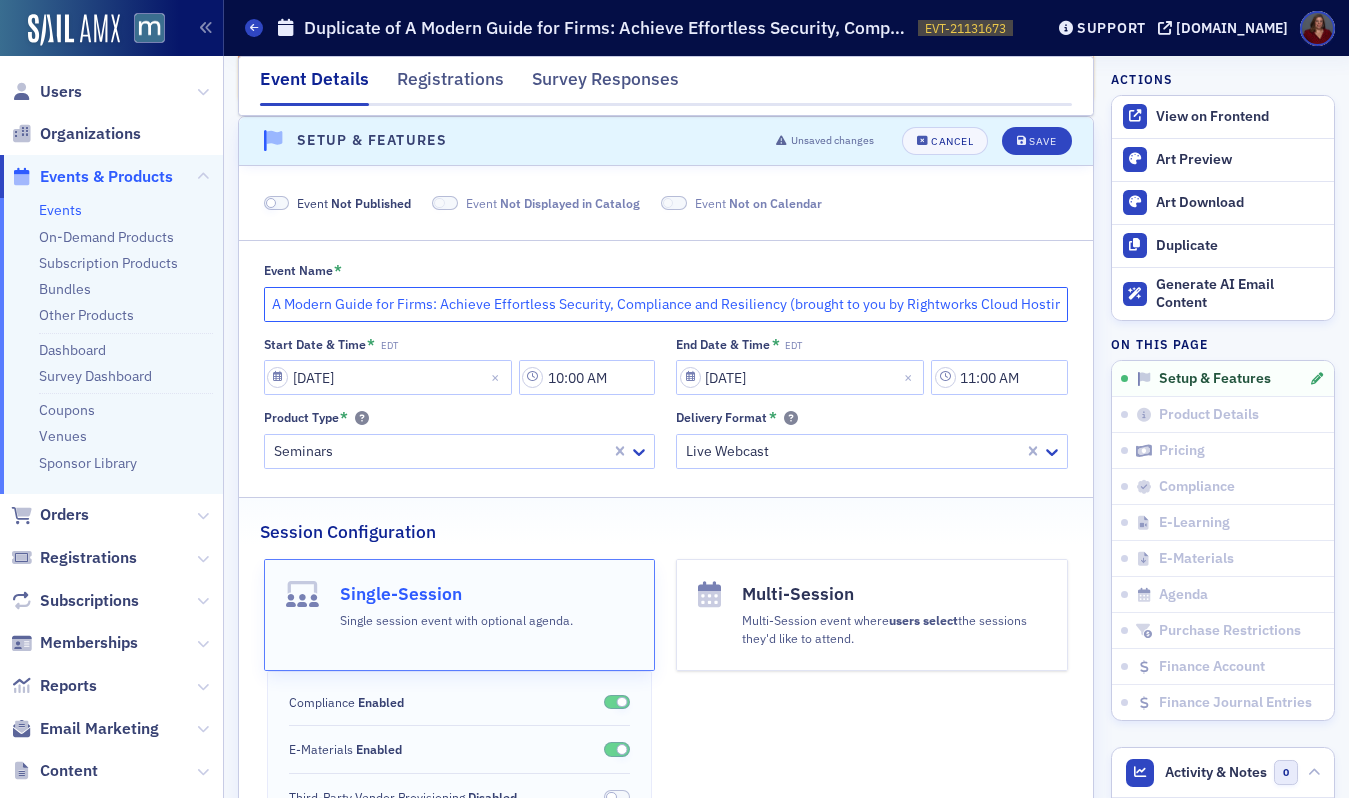 type on "A Modern Guide for Firms: Achieve Effortless Security, Compliance and Resiliency (brought to you by Rightworks Cloud Hosting)" 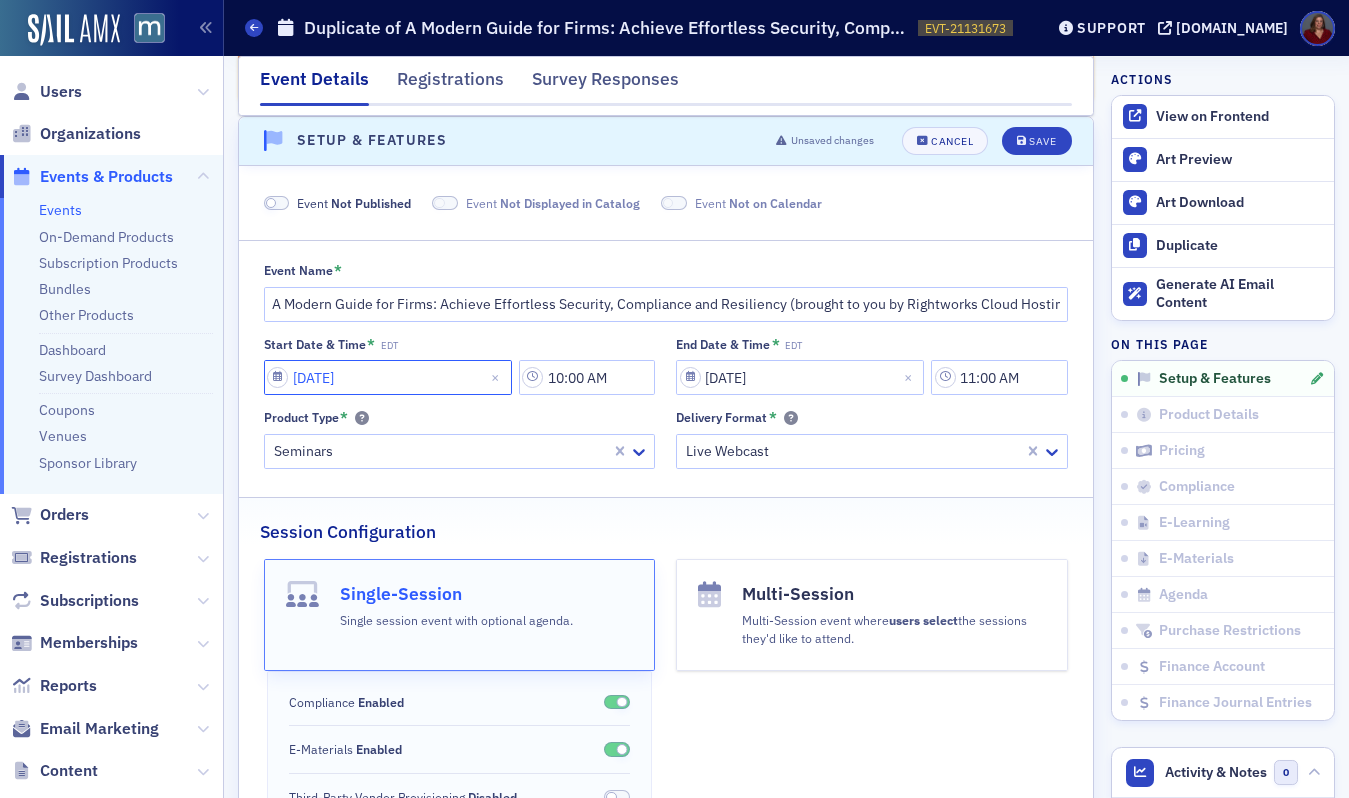 click on "[DATE]" 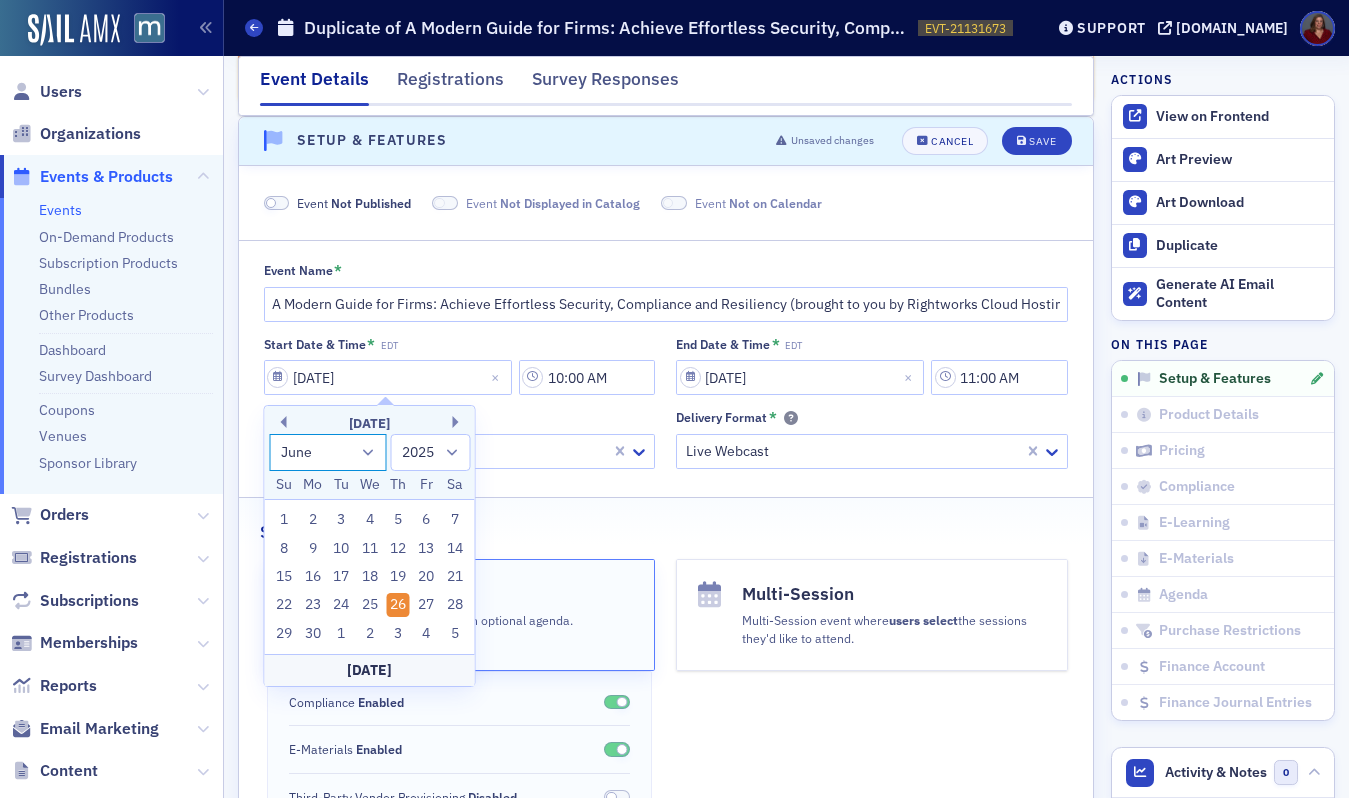 click on "January February March April May June July August September October November December" at bounding box center [328, 452] 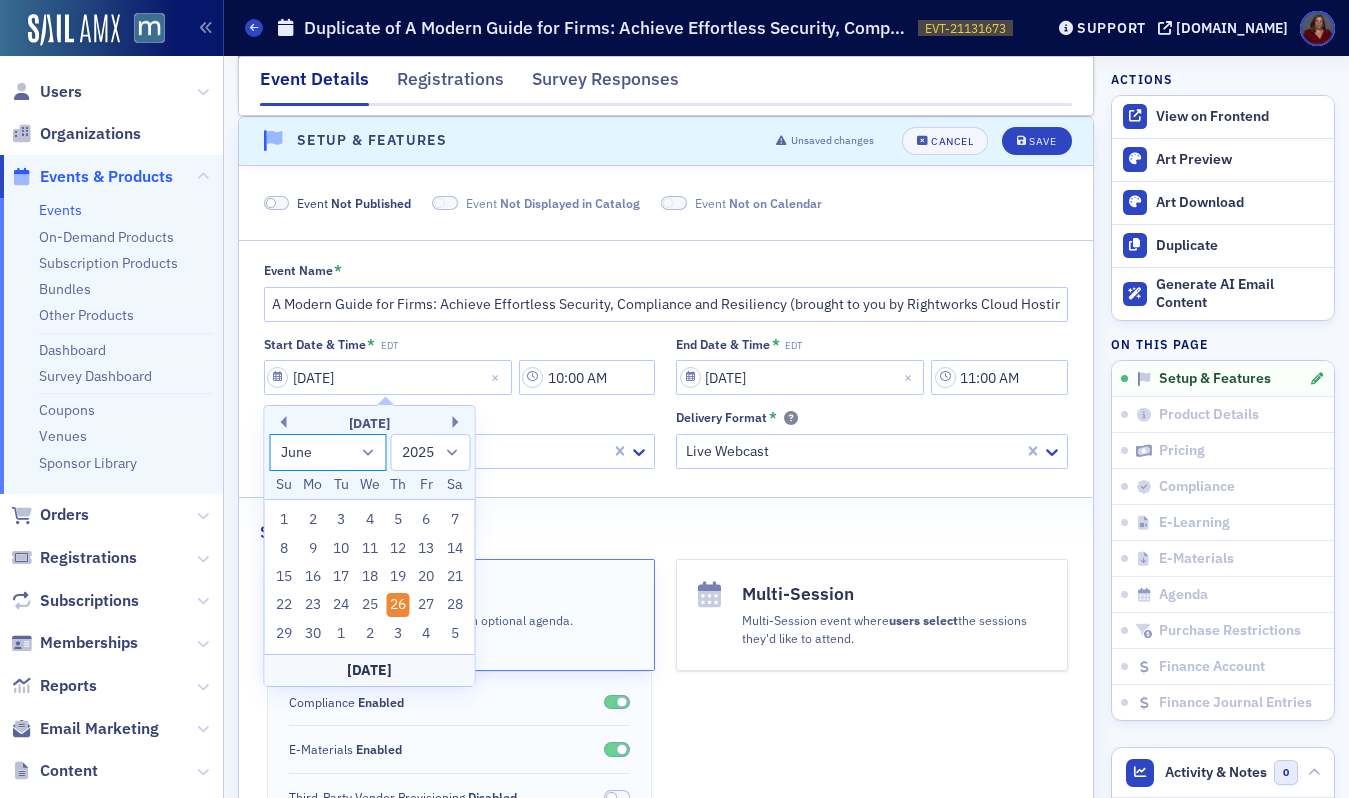 select on "8" 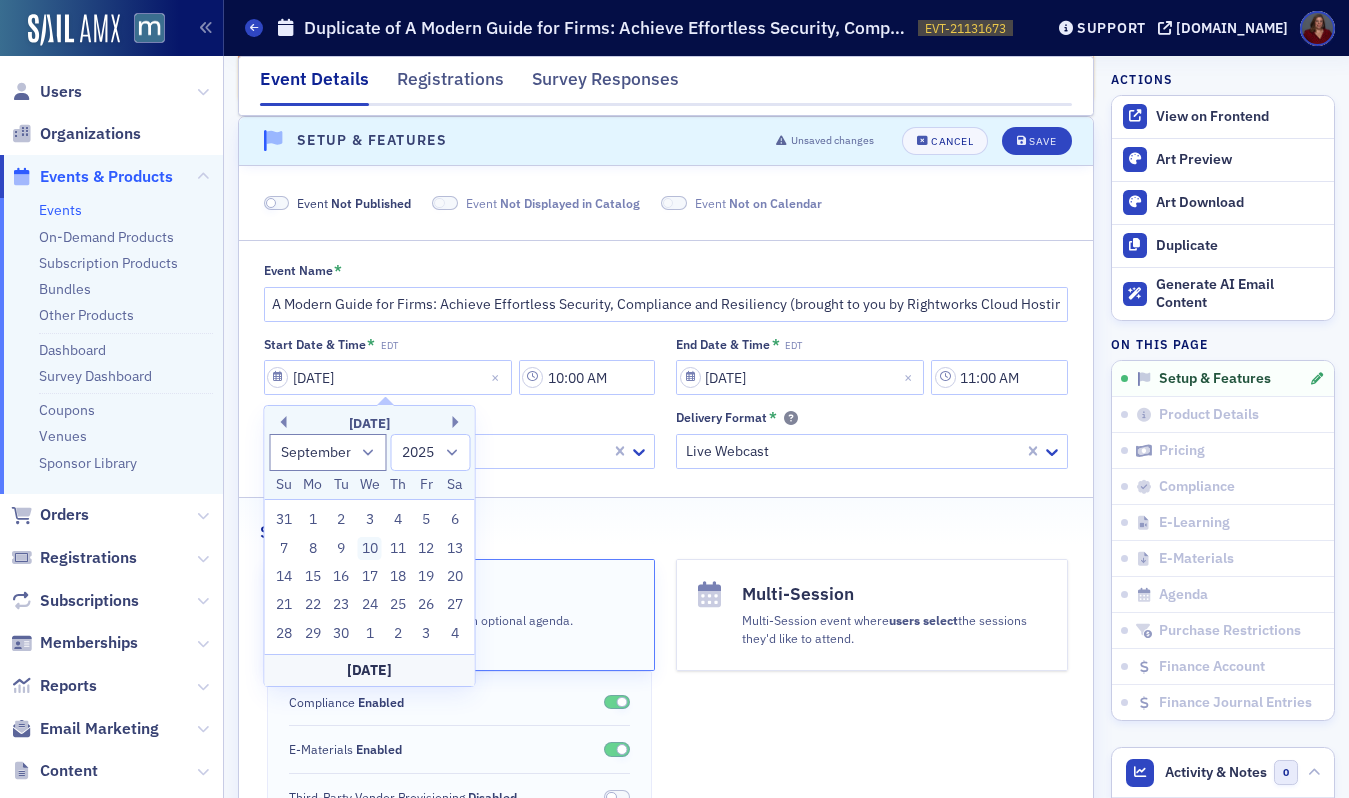 click on "10" at bounding box center (370, 549) 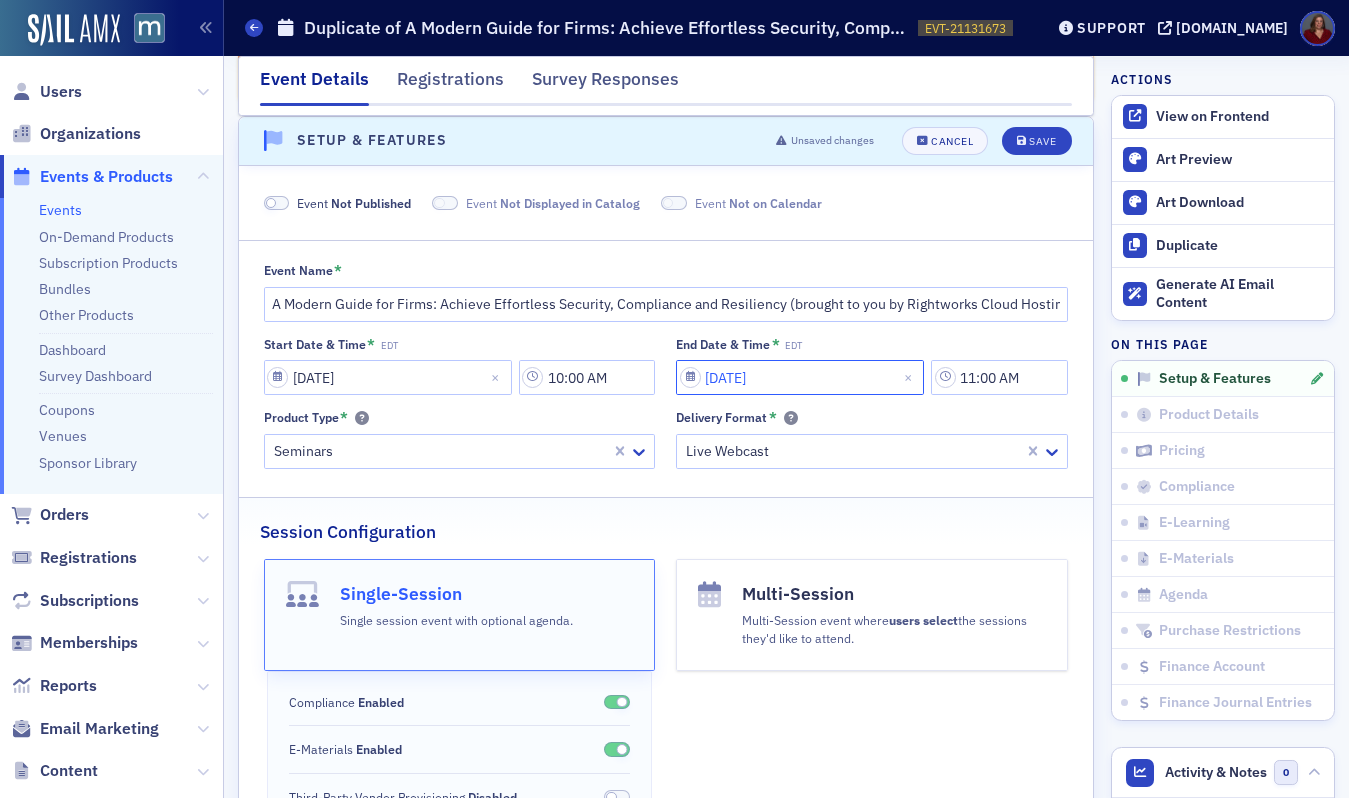 click on "[DATE]" 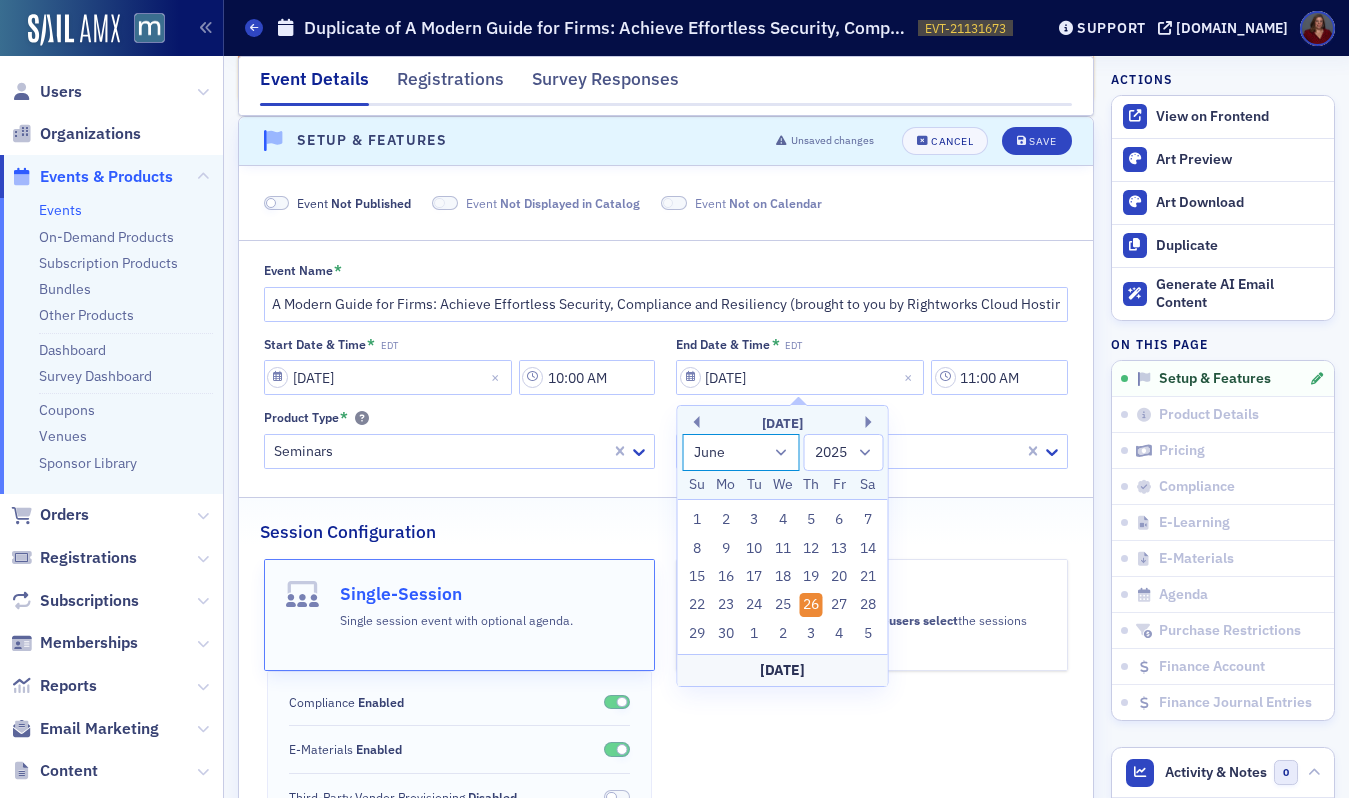 click on "January February March April May June July August September October November December" at bounding box center (741, 452) 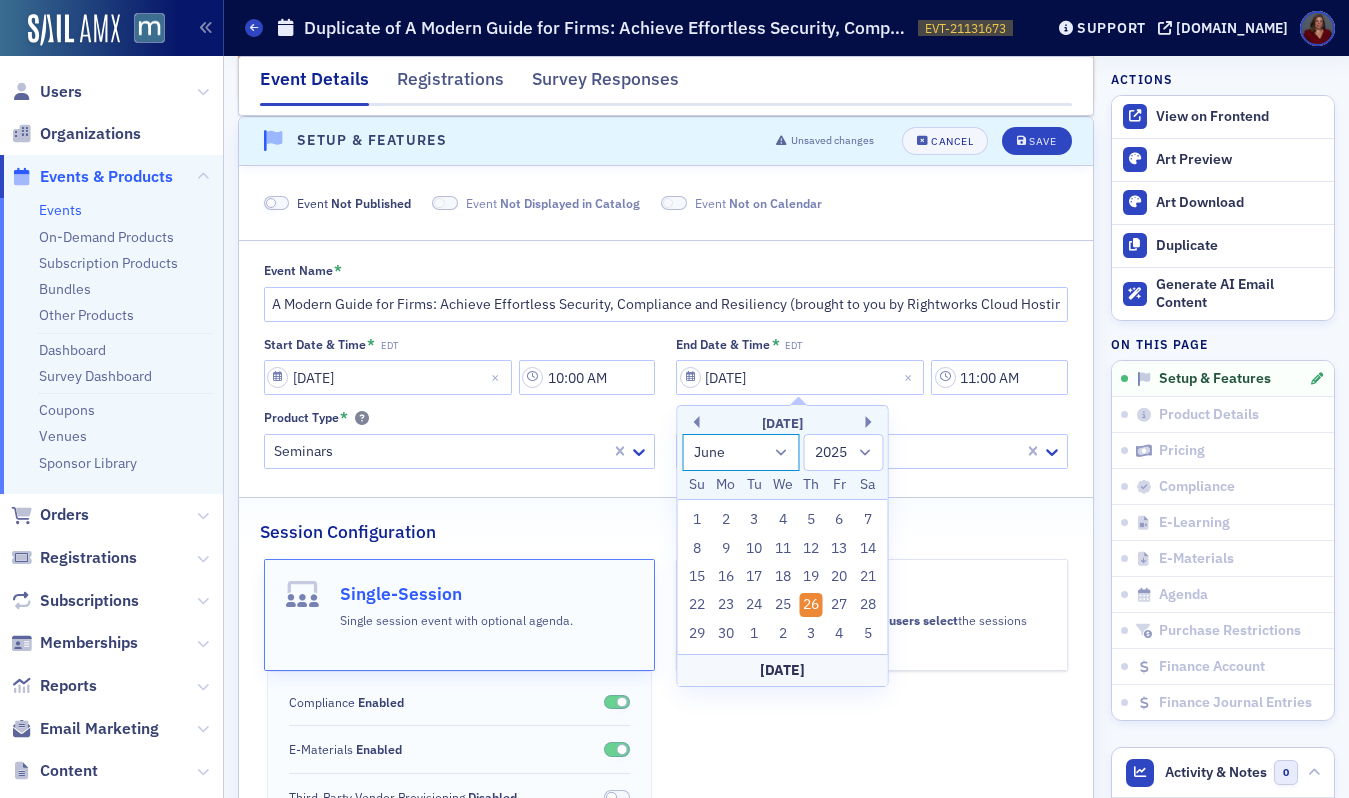 select on "8" 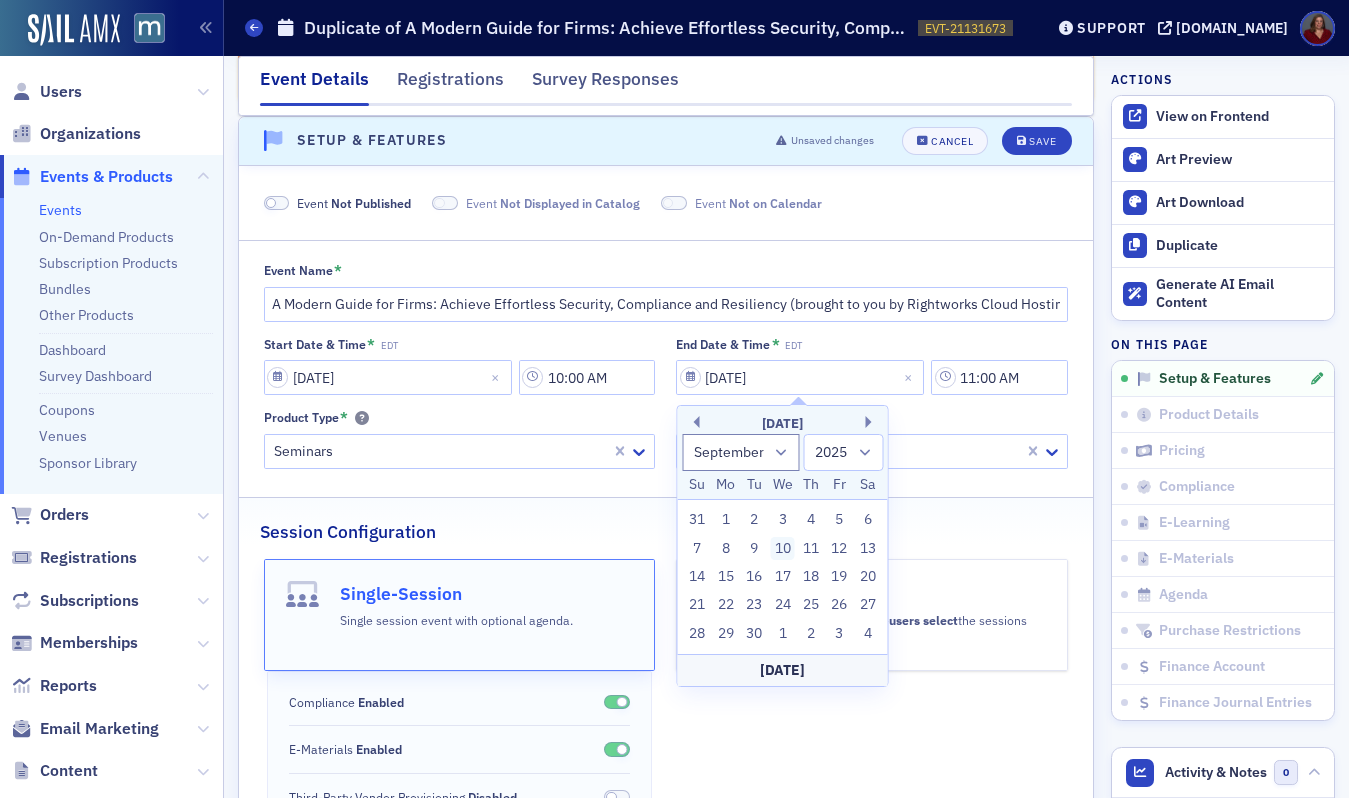 click on "10" at bounding box center (783, 549) 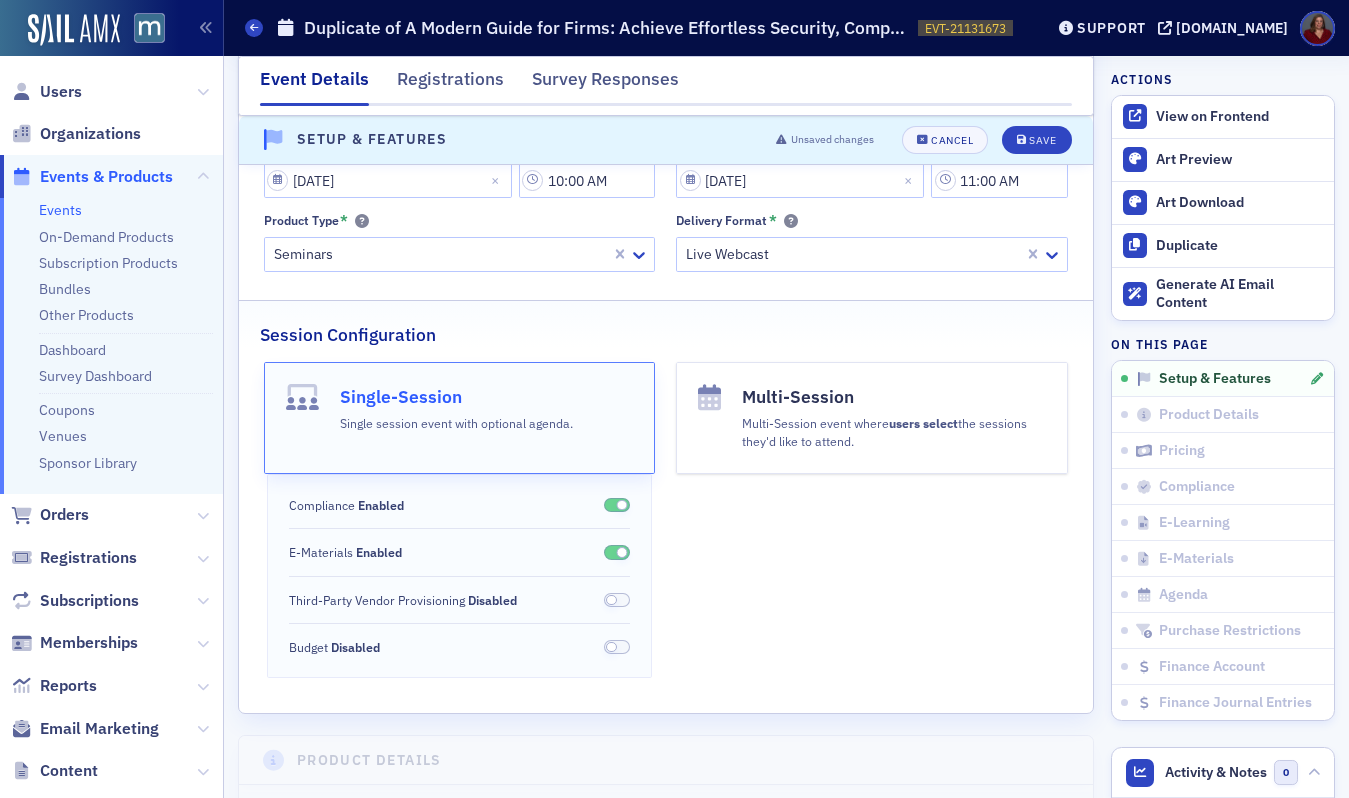 scroll, scrollTop: 396, scrollLeft: 0, axis: vertical 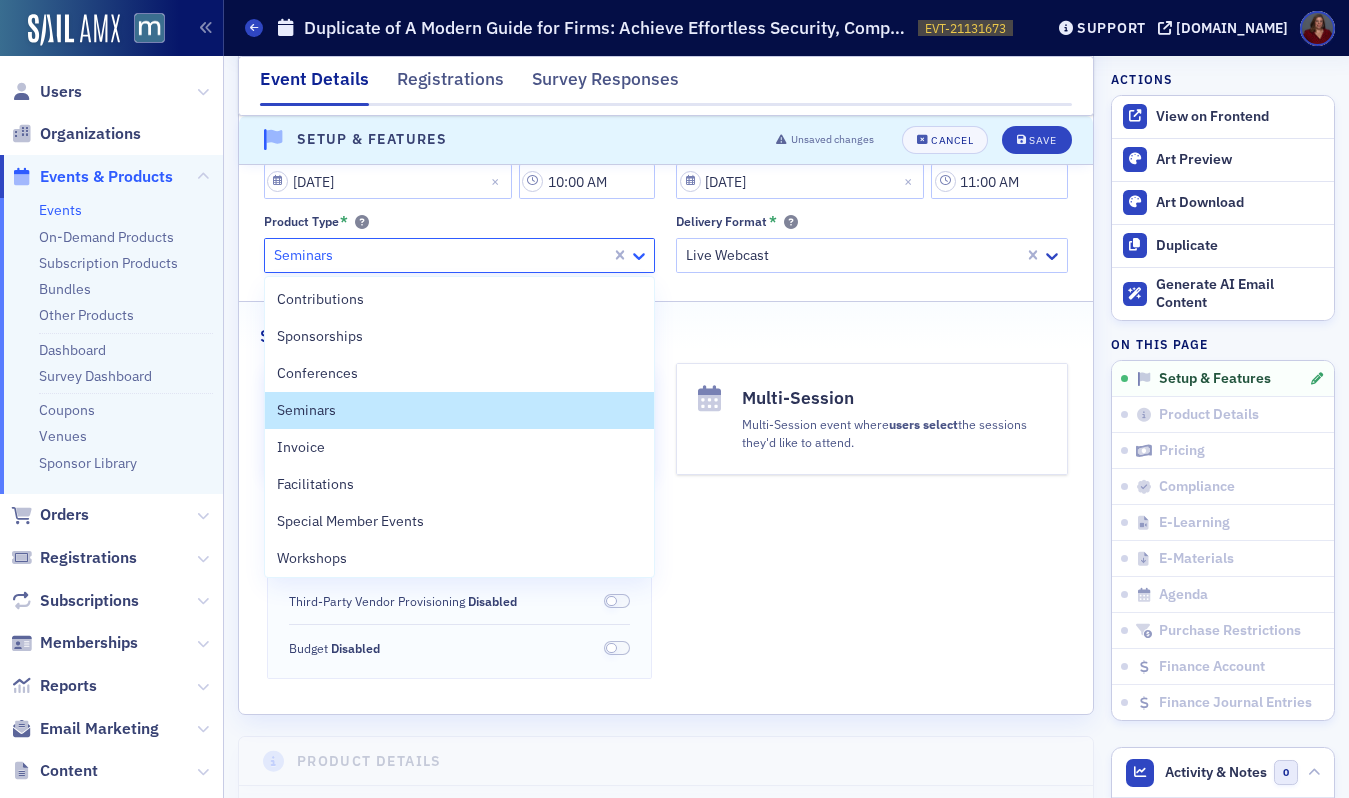 click 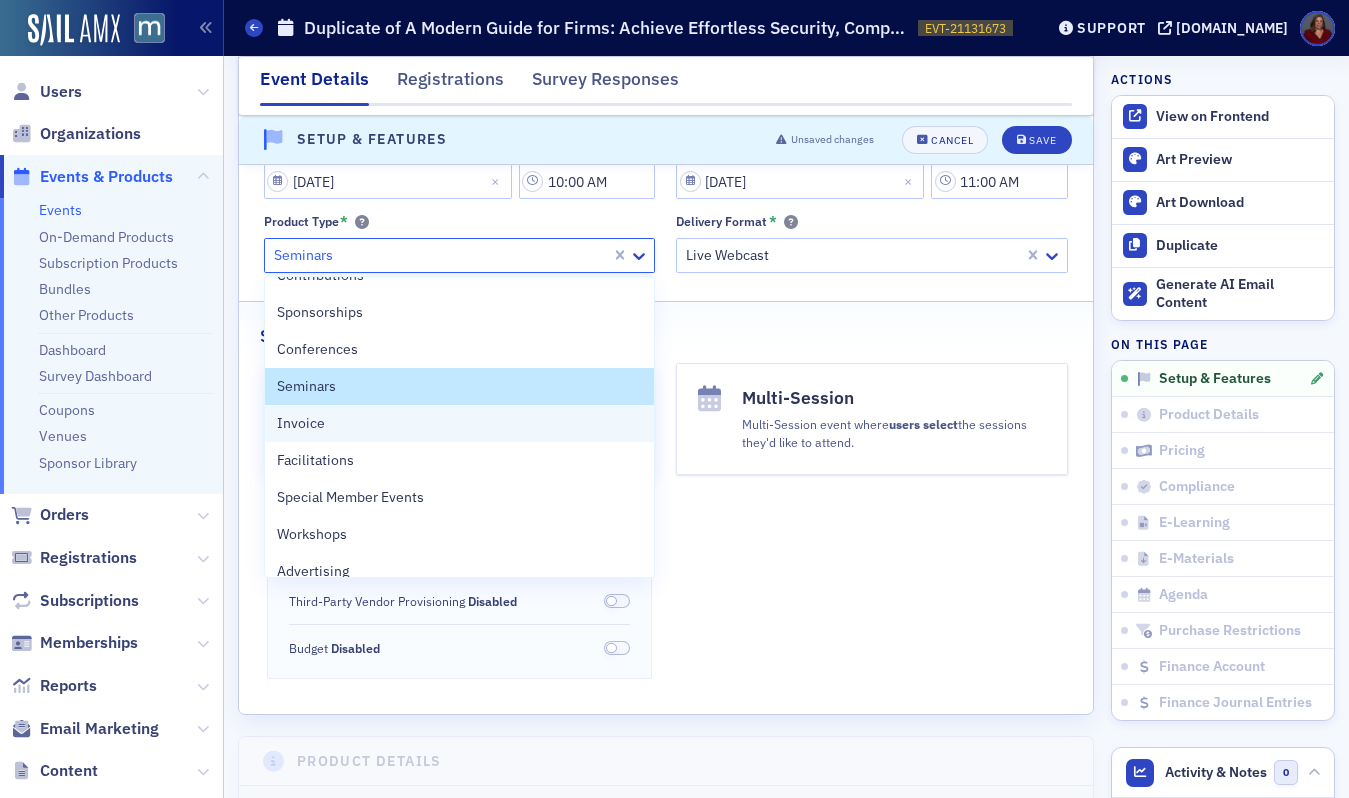 scroll, scrollTop: 0, scrollLeft: 0, axis: both 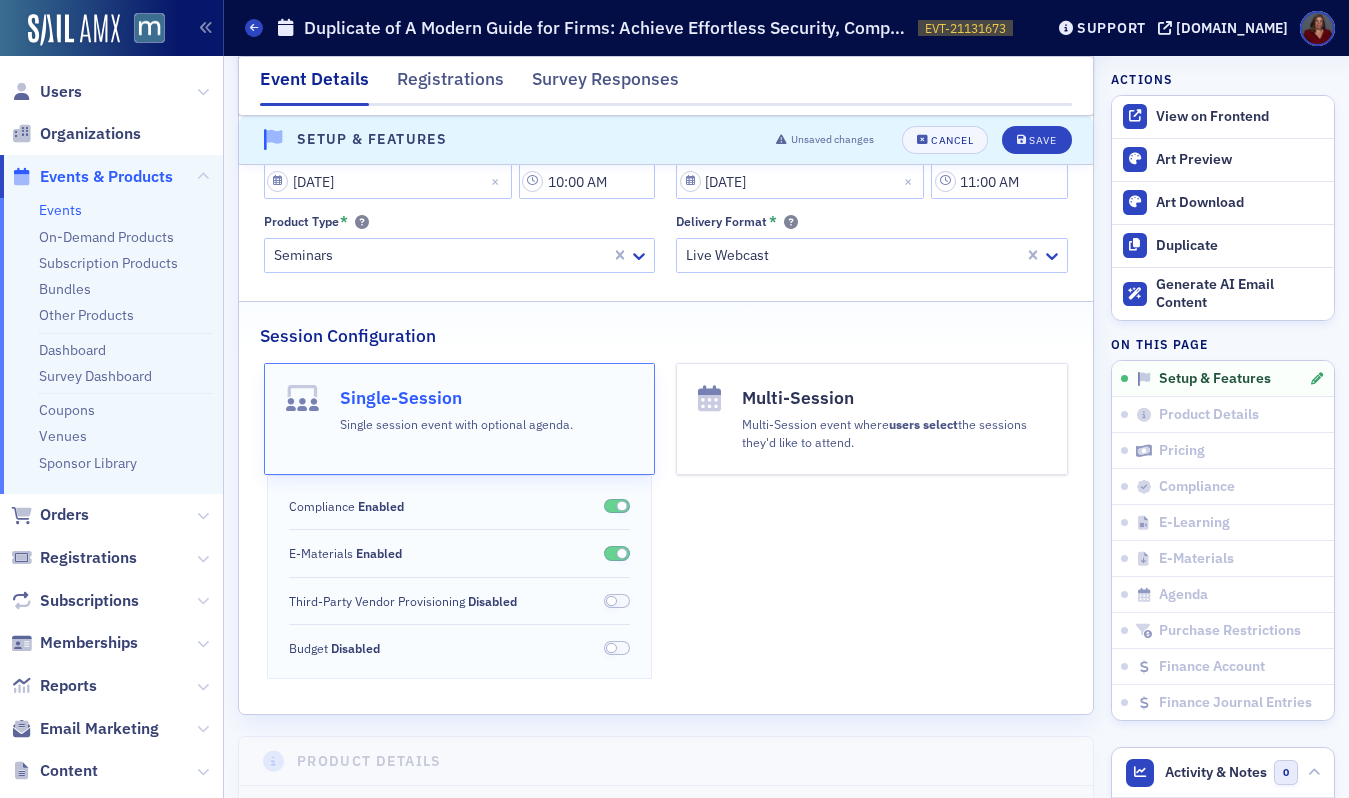click on "Session Configuration" 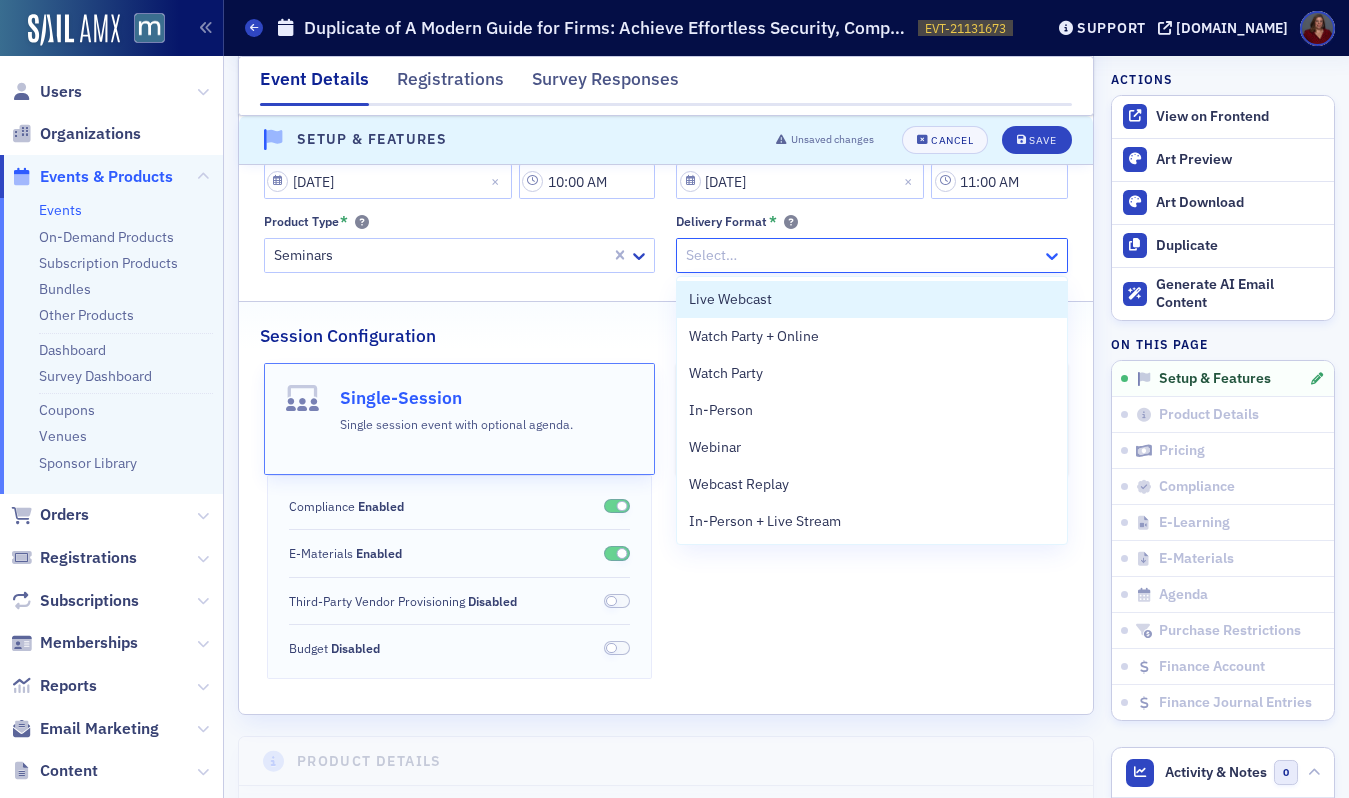 click 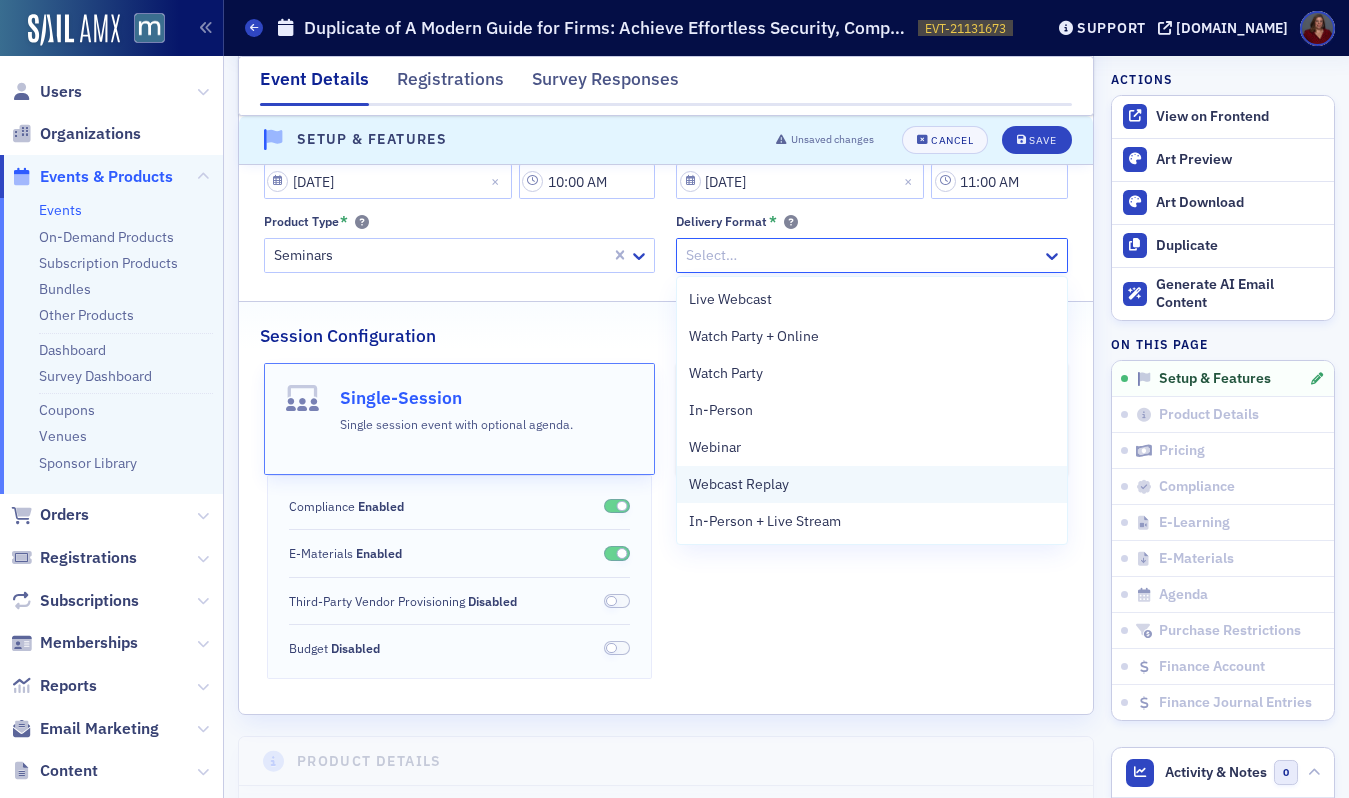 click on "Webcast Replay" at bounding box center [872, 484] 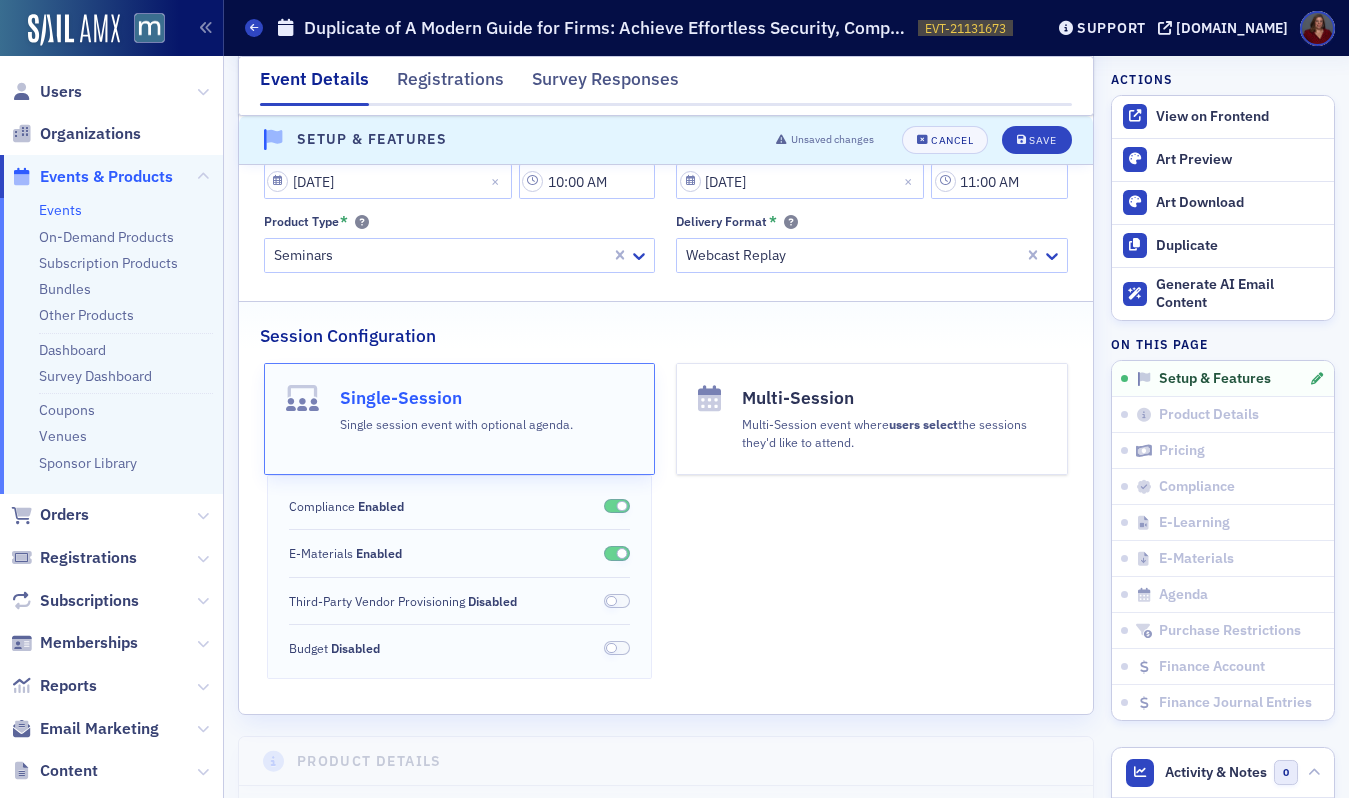 click on "Event   Not Published Event   Not Displayed in Catalog Event   Not on Calendar Event Name * A Modern Guide for Firms: Achieve Effortless Security, Compliance and Resiliency (brought to you by Rightworks Cloud Hosting) Start Date & Time * EDT [DATE] 10:00 AM End Date & Time * EDT [DATE] 11:00 AM Product Type * Seminars Delivery Format * Webcast Replay Session Configuration Single-Session Single session event with optional agenda. Compliance   Enabled E-Materials   Enabled Third-Party Vendor Provisioning   Disabled Budget   Disabled Multi-Session Multi-Session event where  users select  the sessions they'd like to attend." 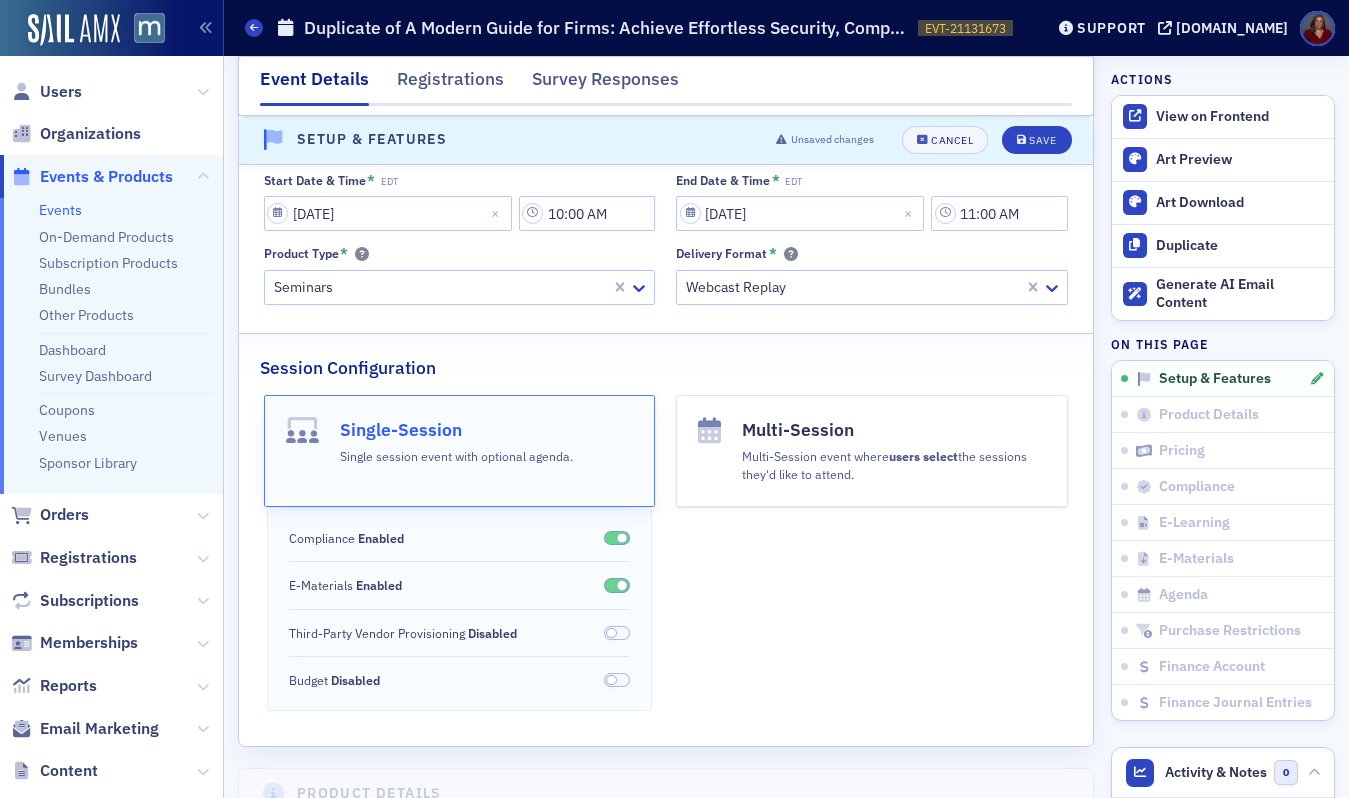 scroll, scrollTop: 361, scrollLeft: 0, axis: vertical 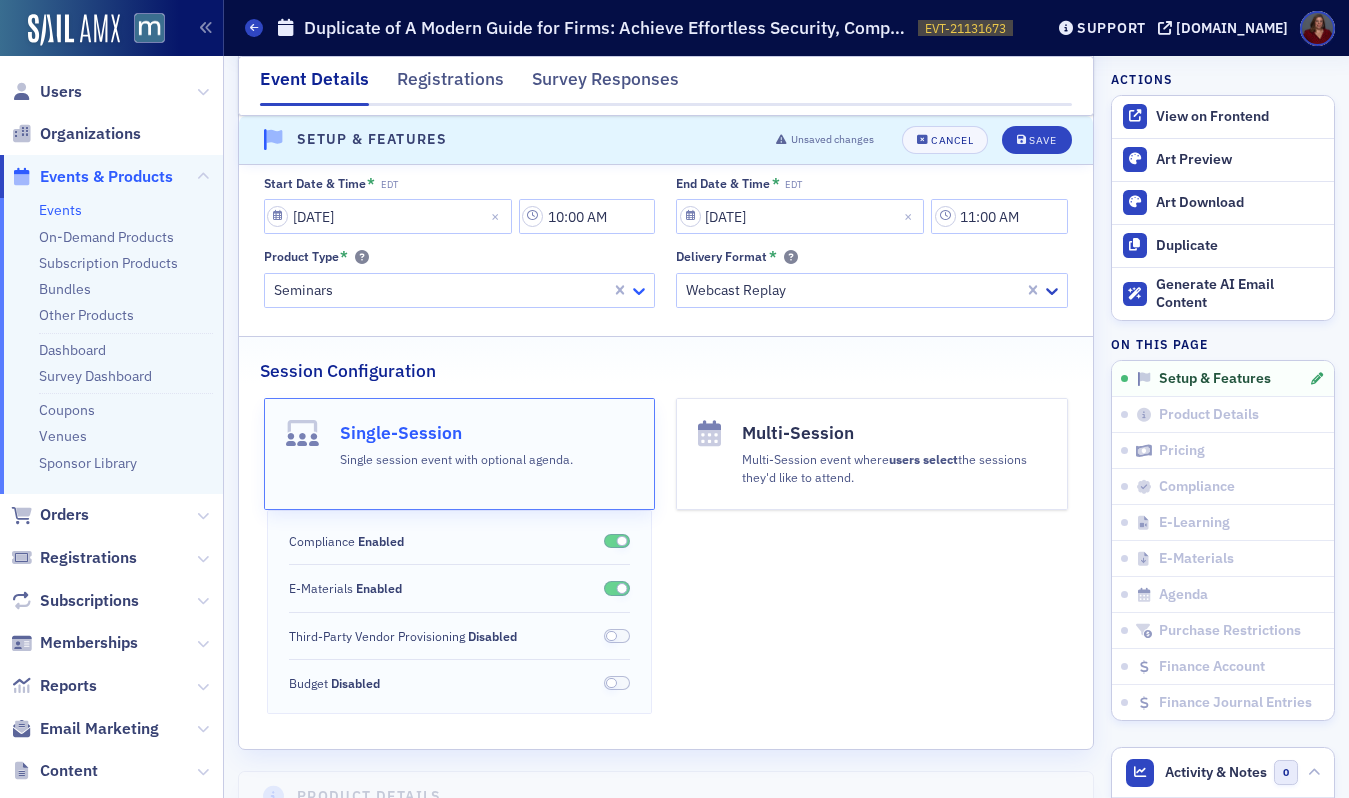 click 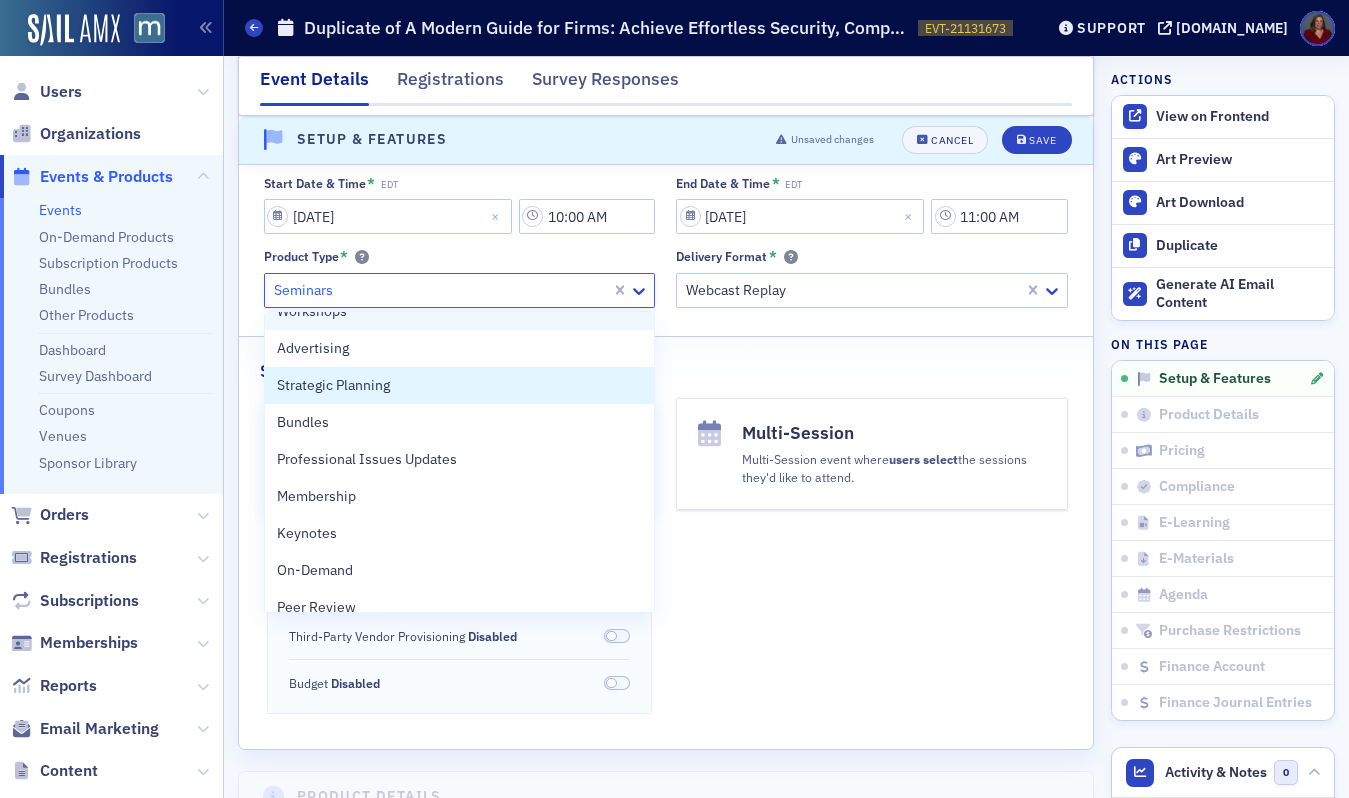 scroll, scrollTop: 300, scrollLeft: 0, axis: vertical 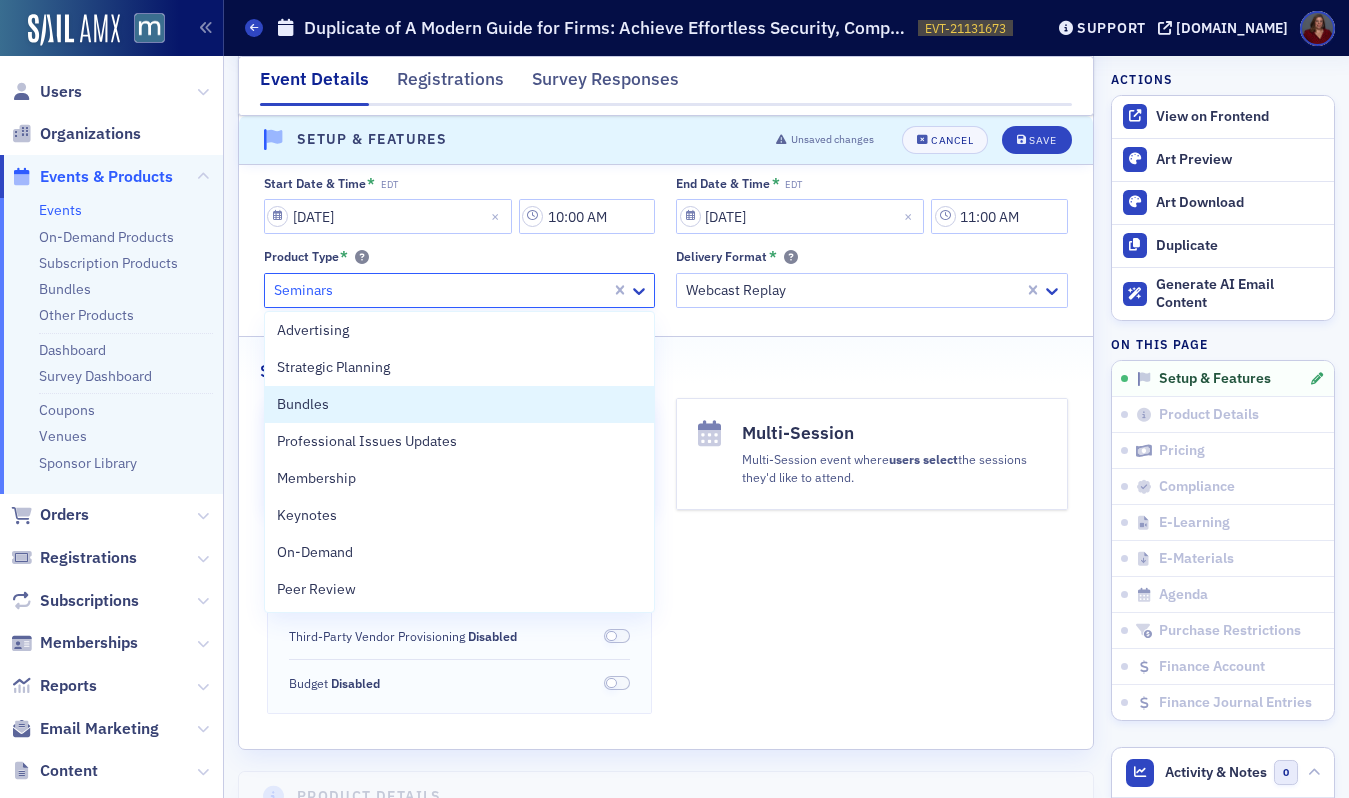 click on "Multi-Session Multi-Session event where  users select  the sessions they'd like to attend." 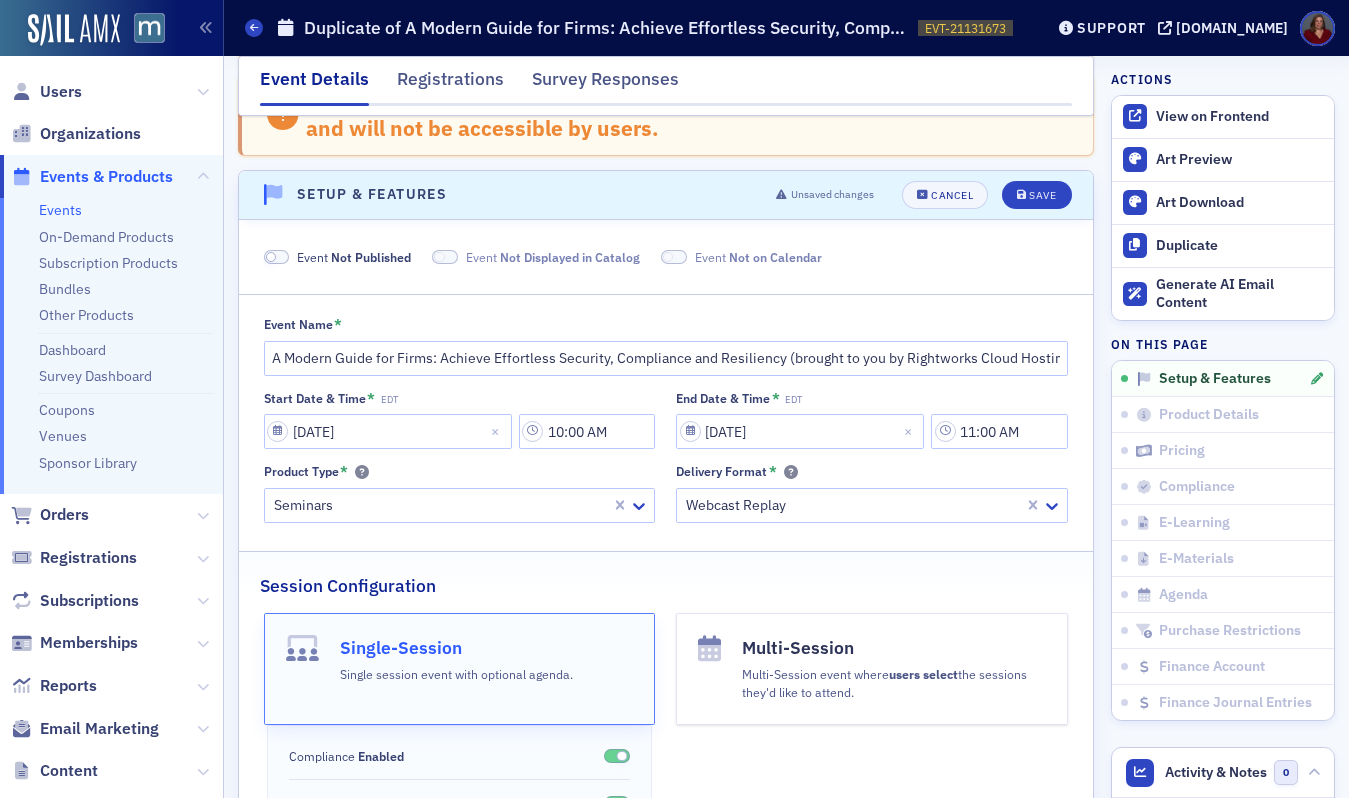 scroll, scrollTop: 0, scrollLeft: 0, axis: both 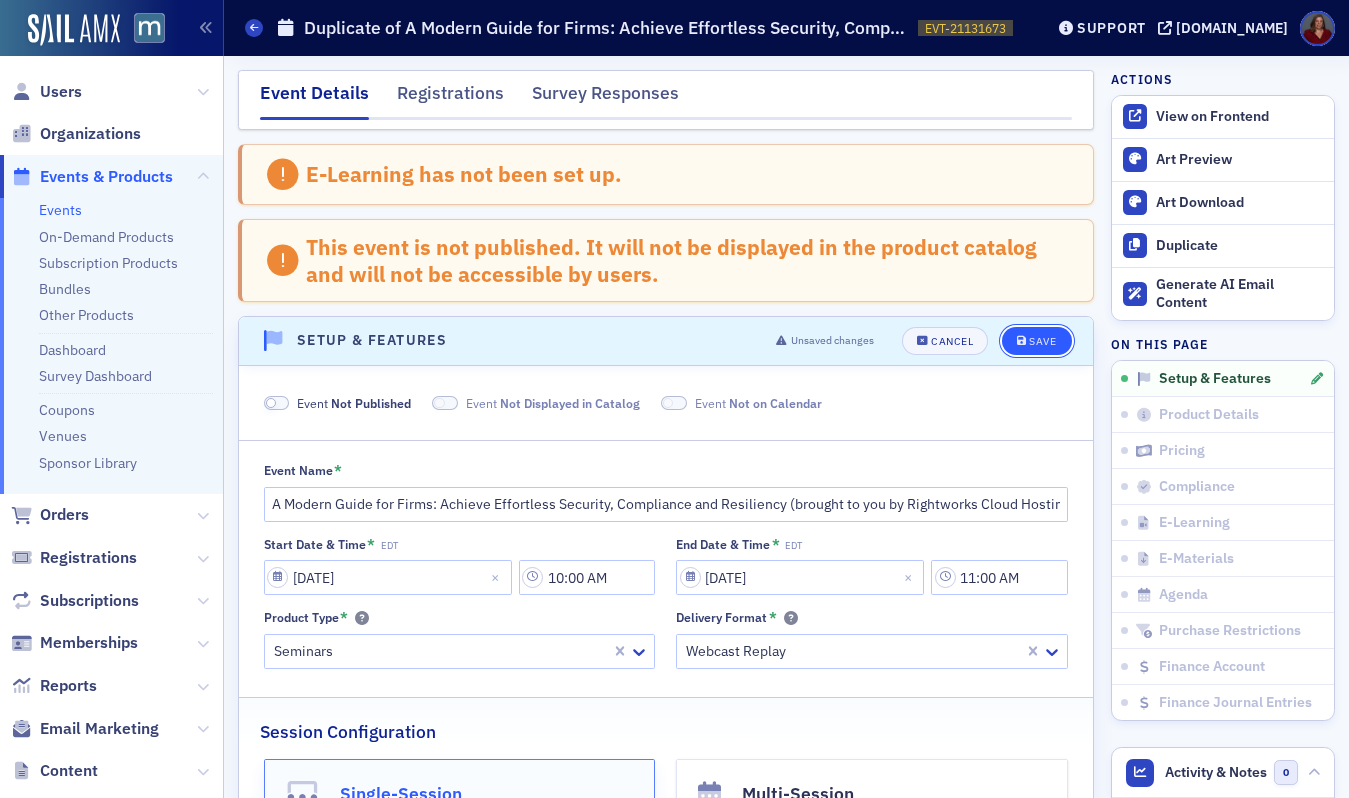 click on "Save" 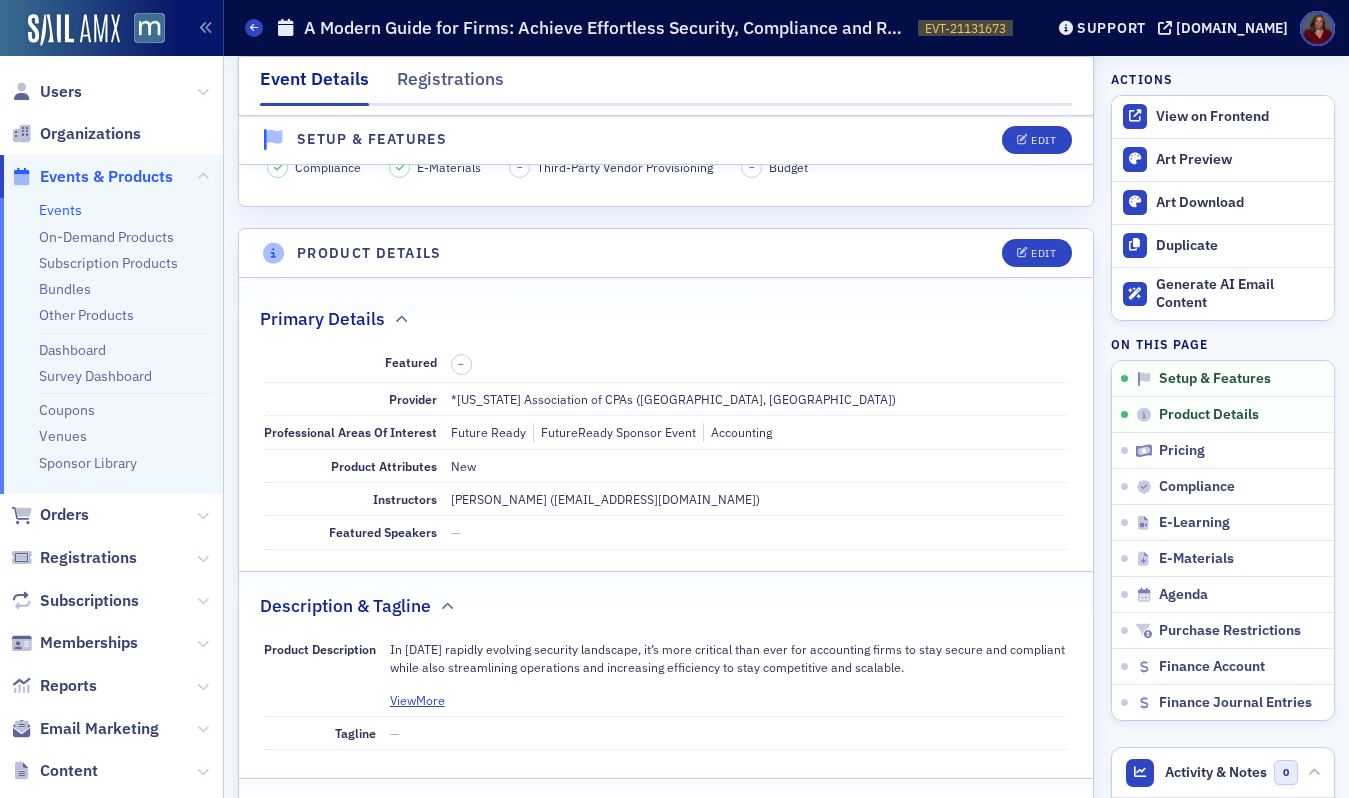 scroll, scrollTop: 573, scrollLeft: 0, axis: vertical 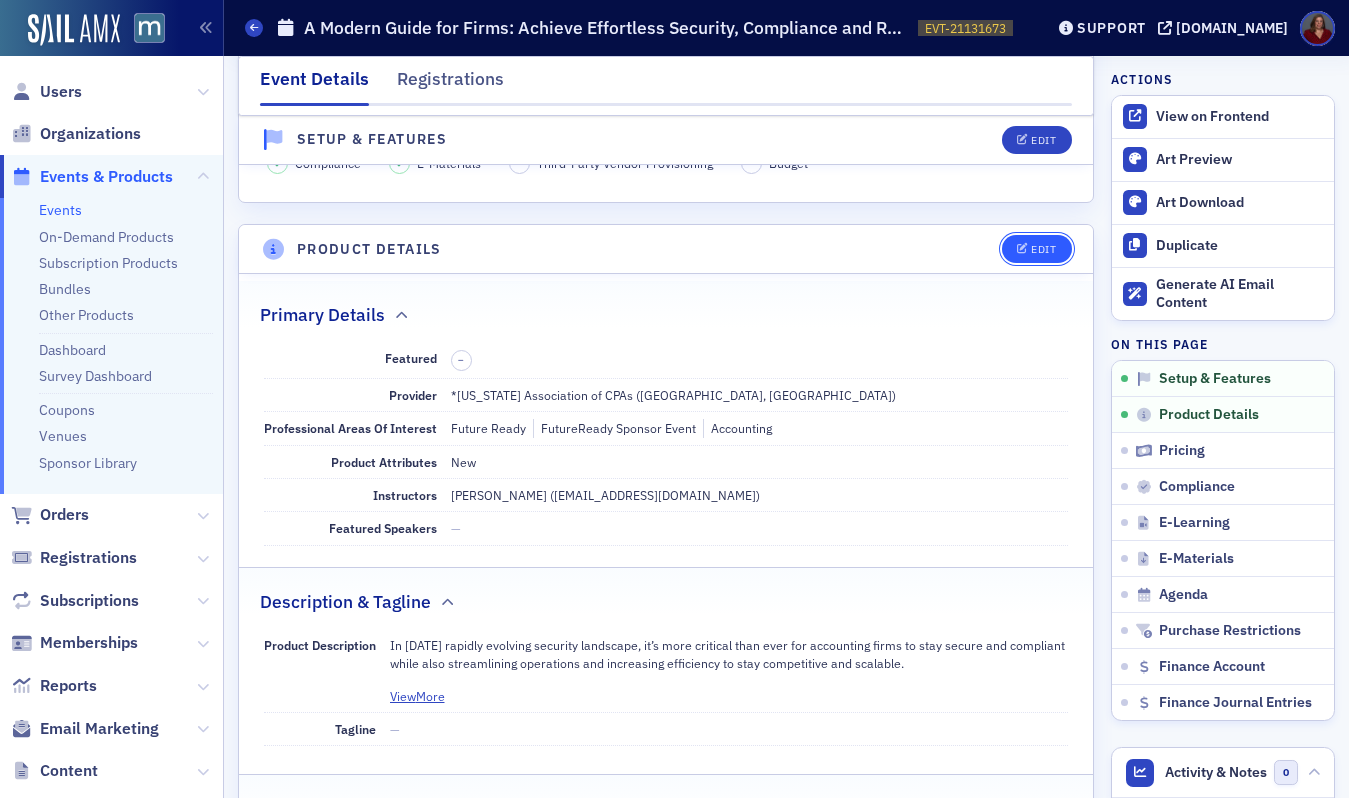 click on "Edit" 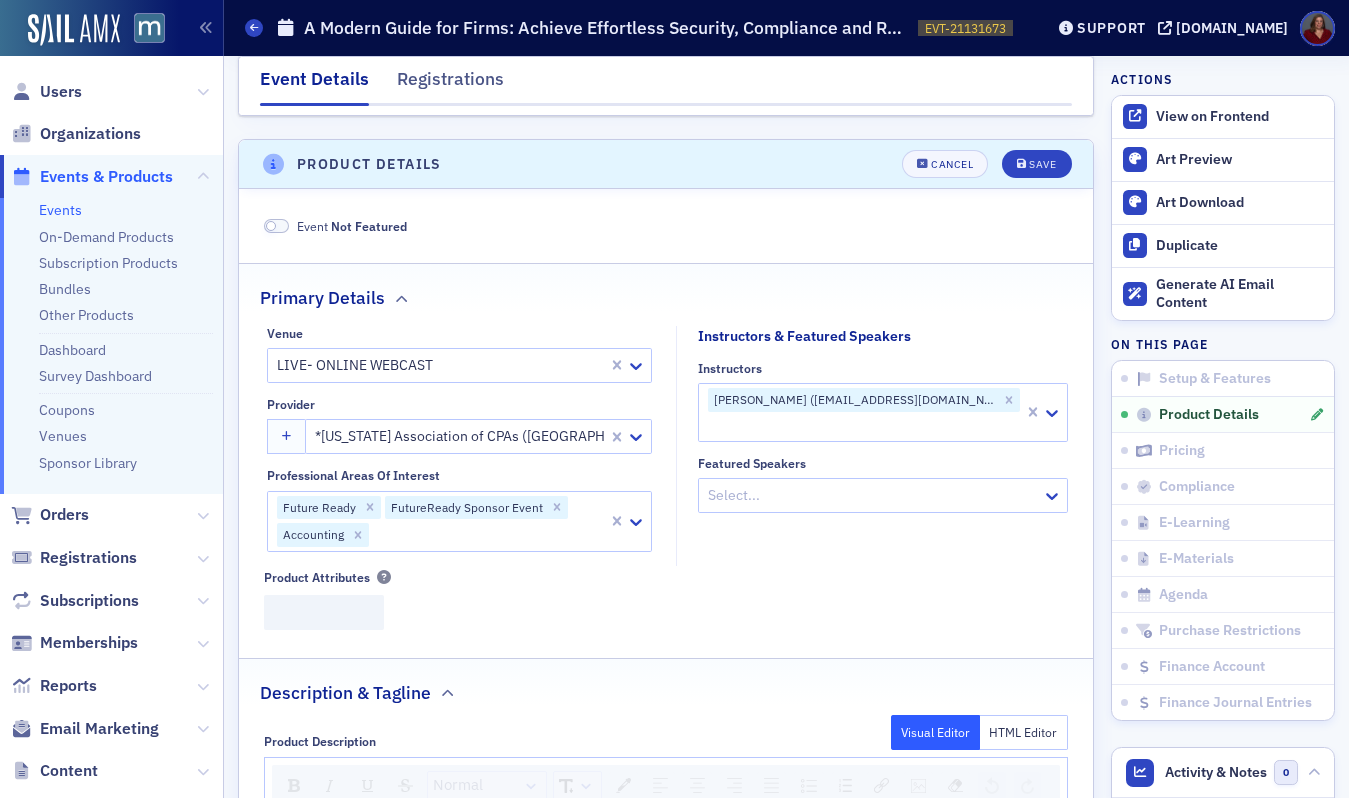 scroll, scrollTop: 681, scrollLeft: 0, axis: vertical 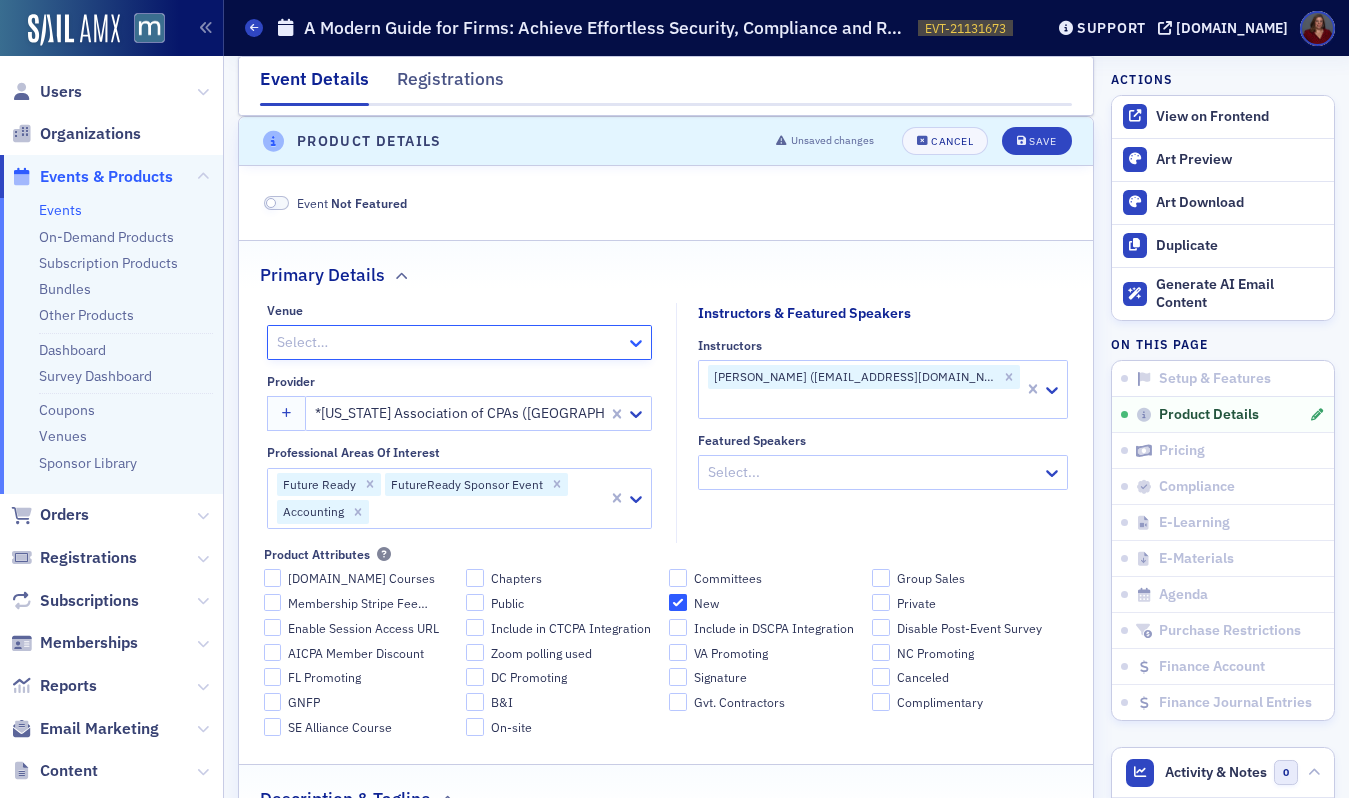 click 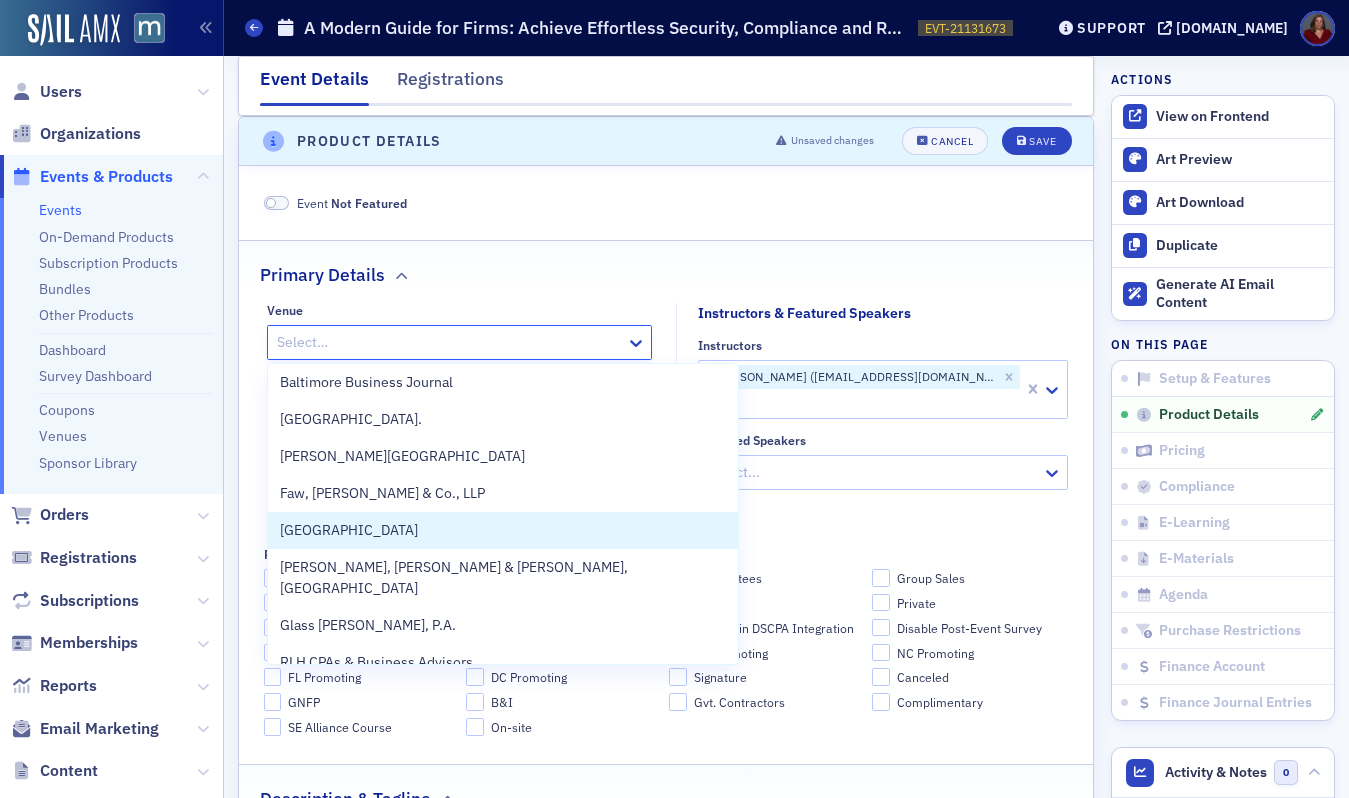 scroll, scrollTop: 0, scrollLeft: 0, axis: both 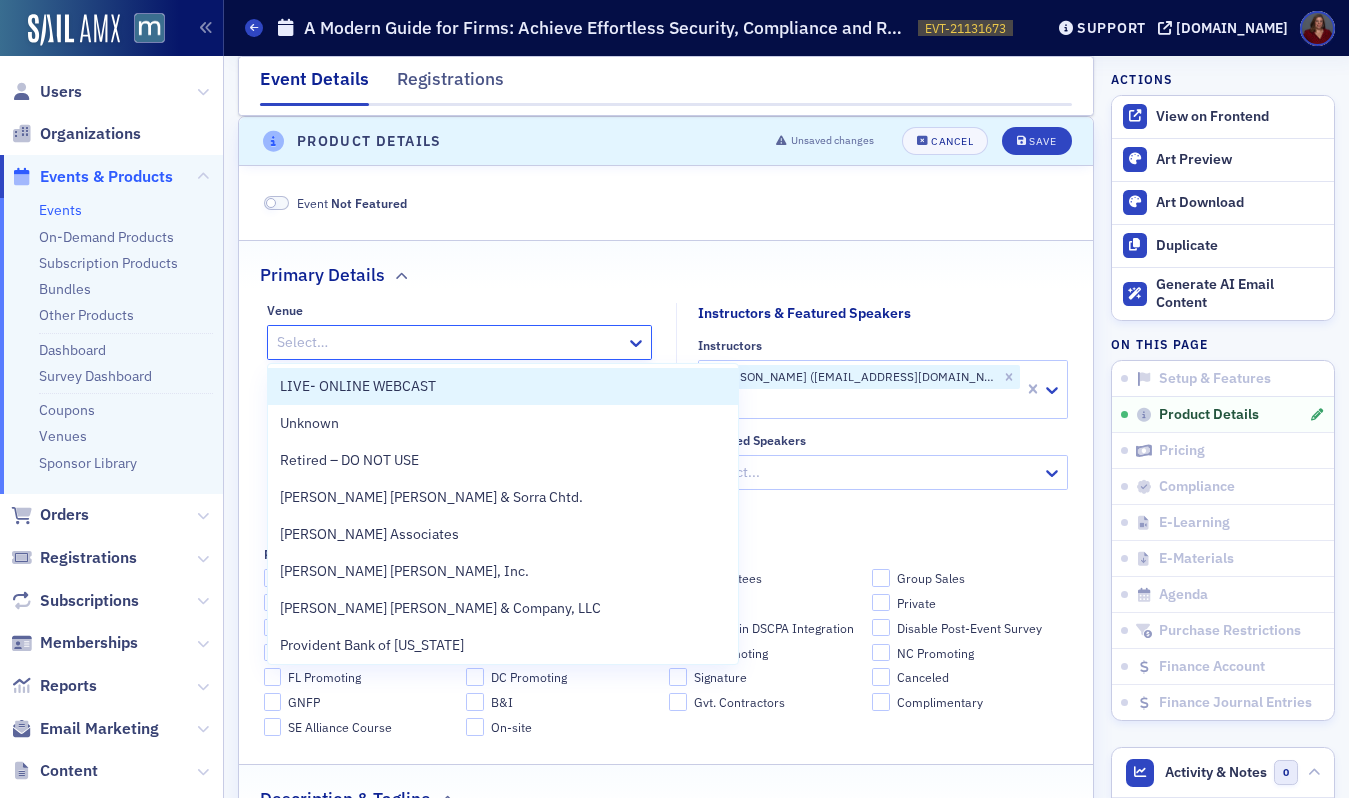 click 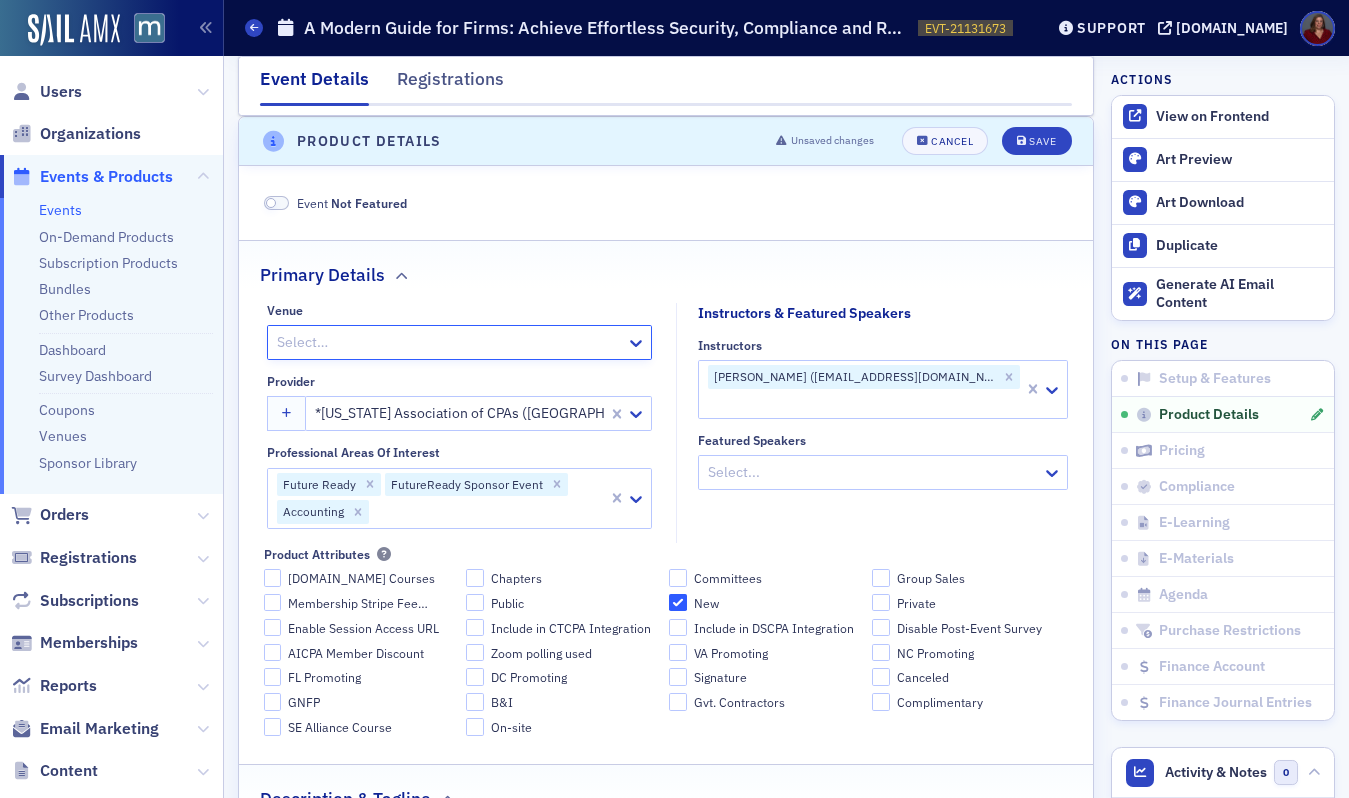 click 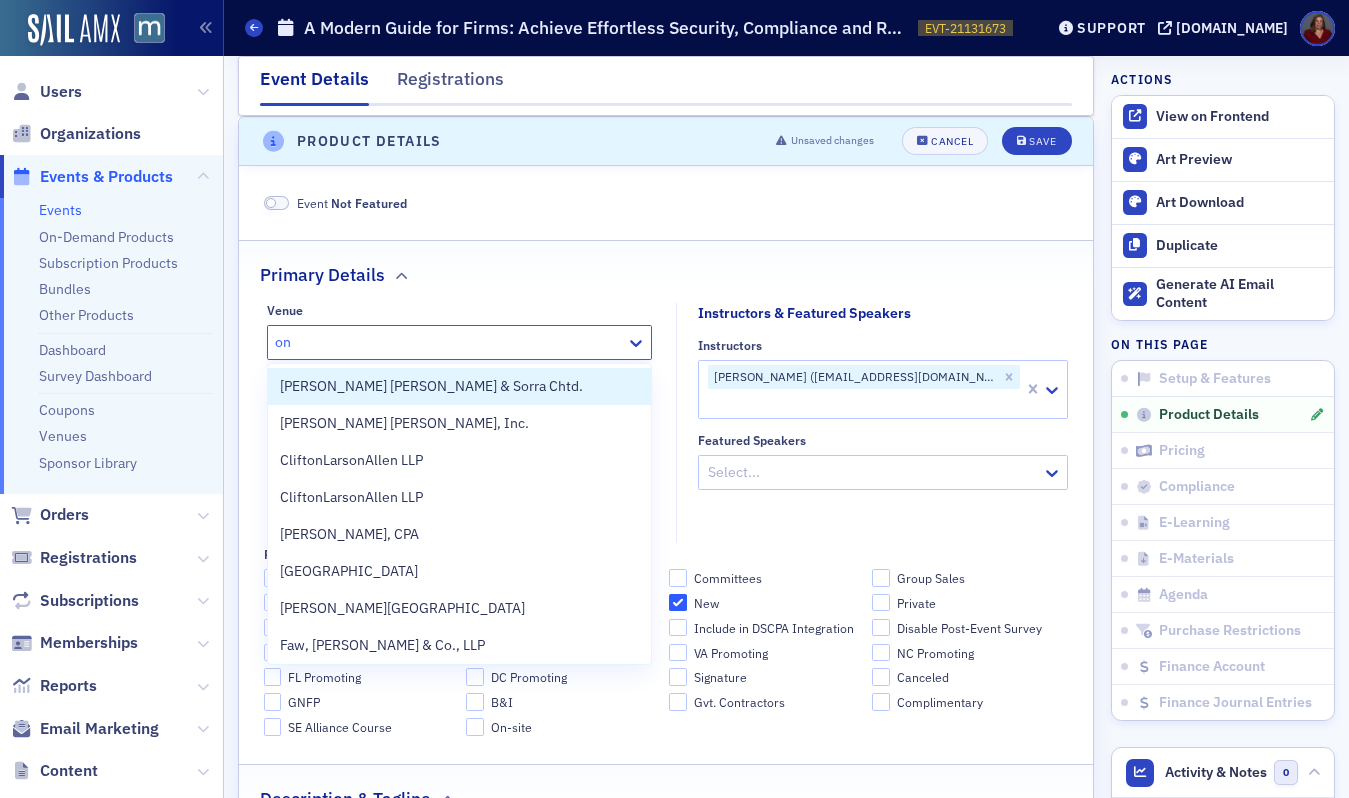 type on "onl" 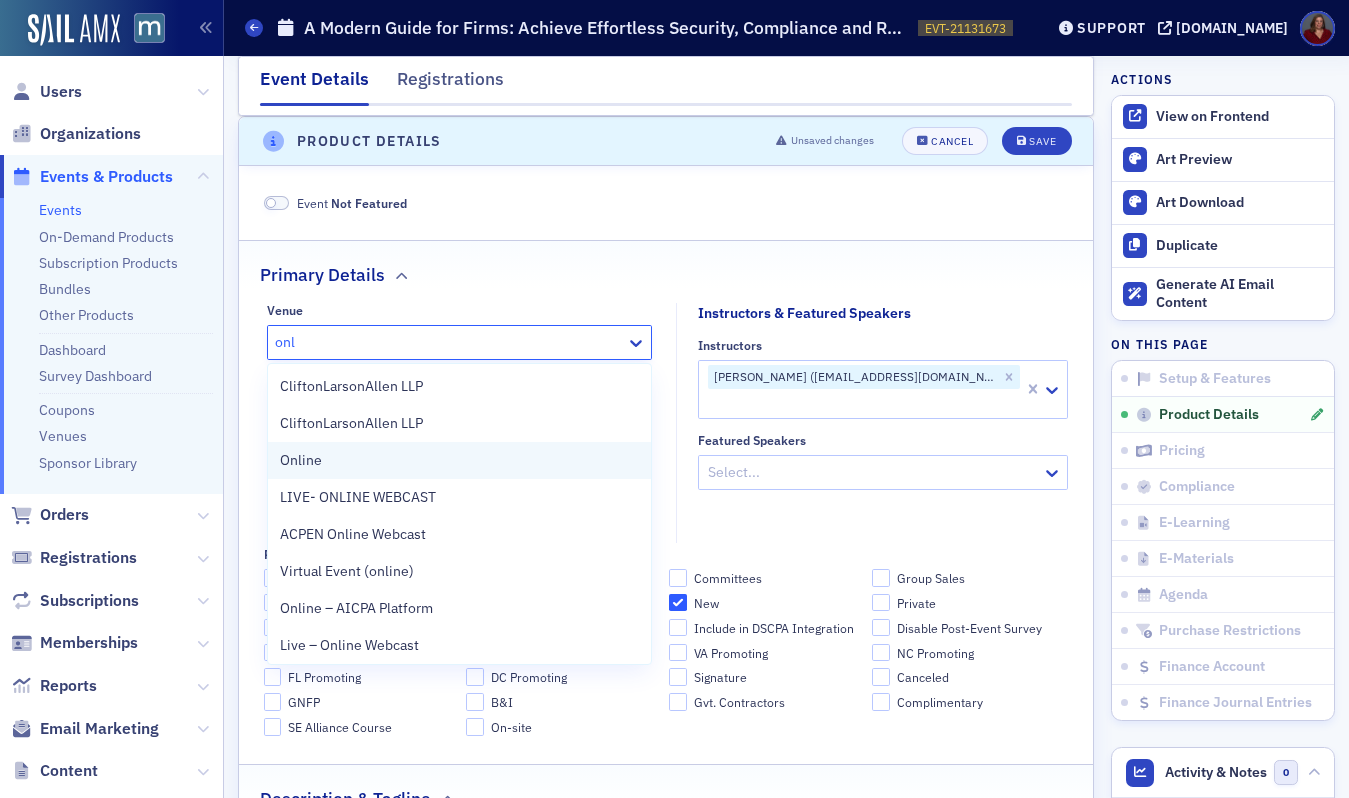 click on "Online" at bounding box center [301, 460] 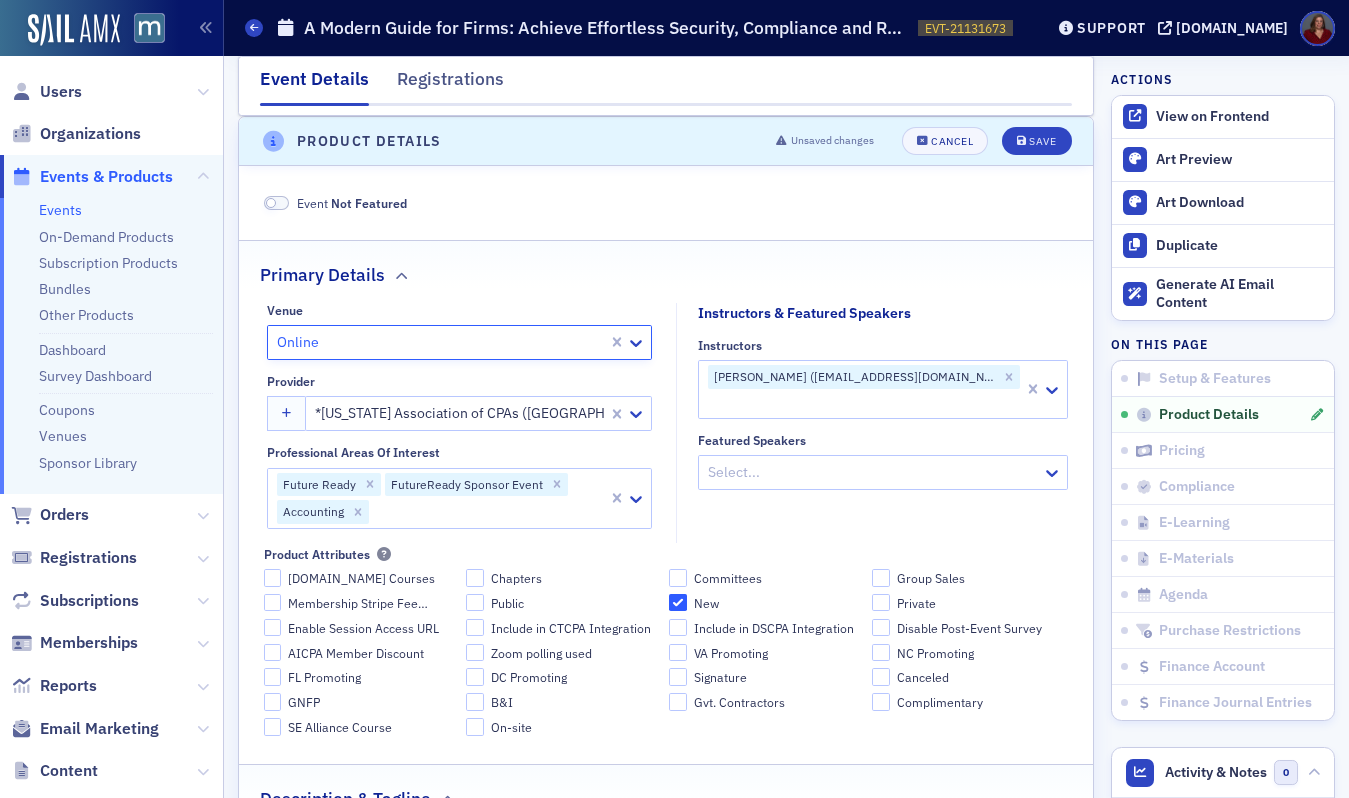 click on "Instructors & Featured Speakers Instructors [PERSON_NAME] ([EMAIL_ADDRESS][DOMAIN_NAME]) Featured Speakers Select..." 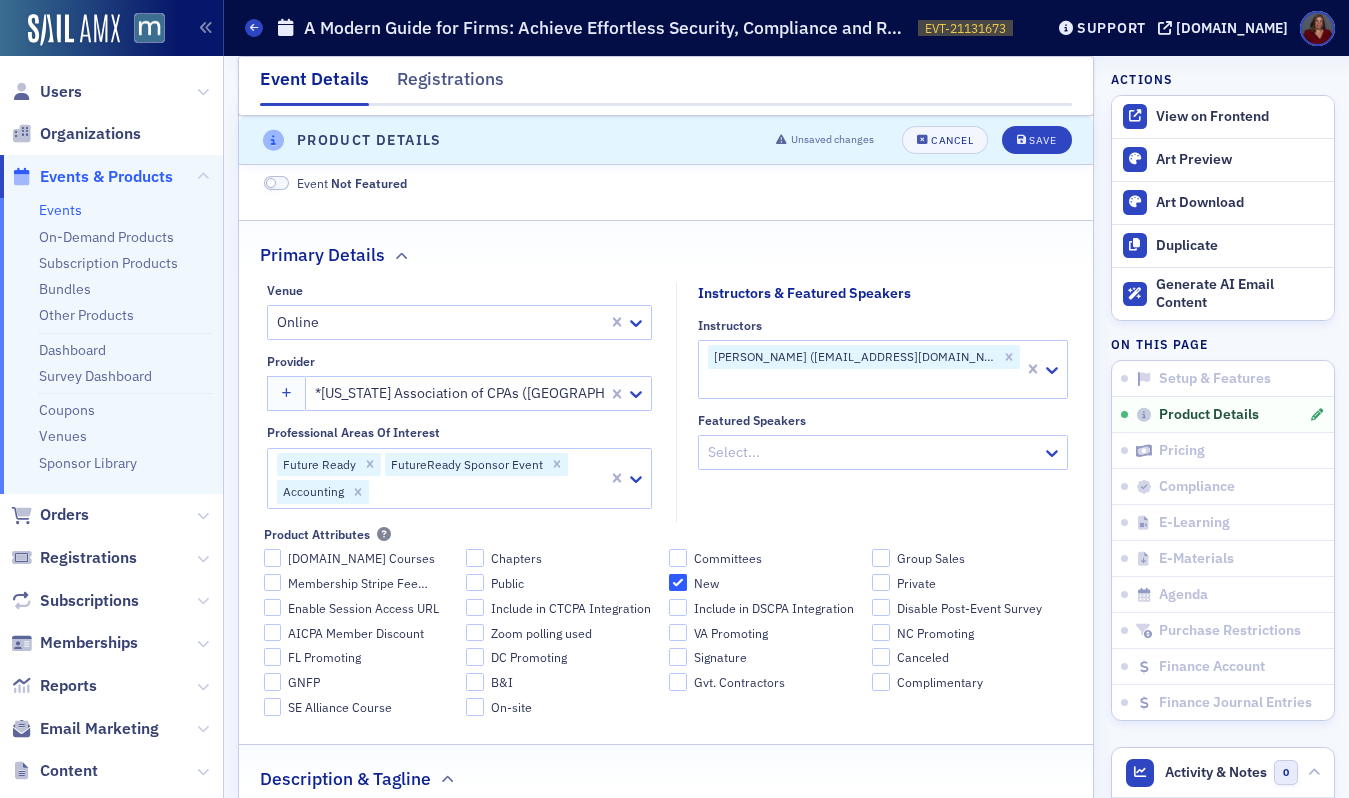 scroll, scrollTop: 703, scrollLeft: 0, axis: vertical 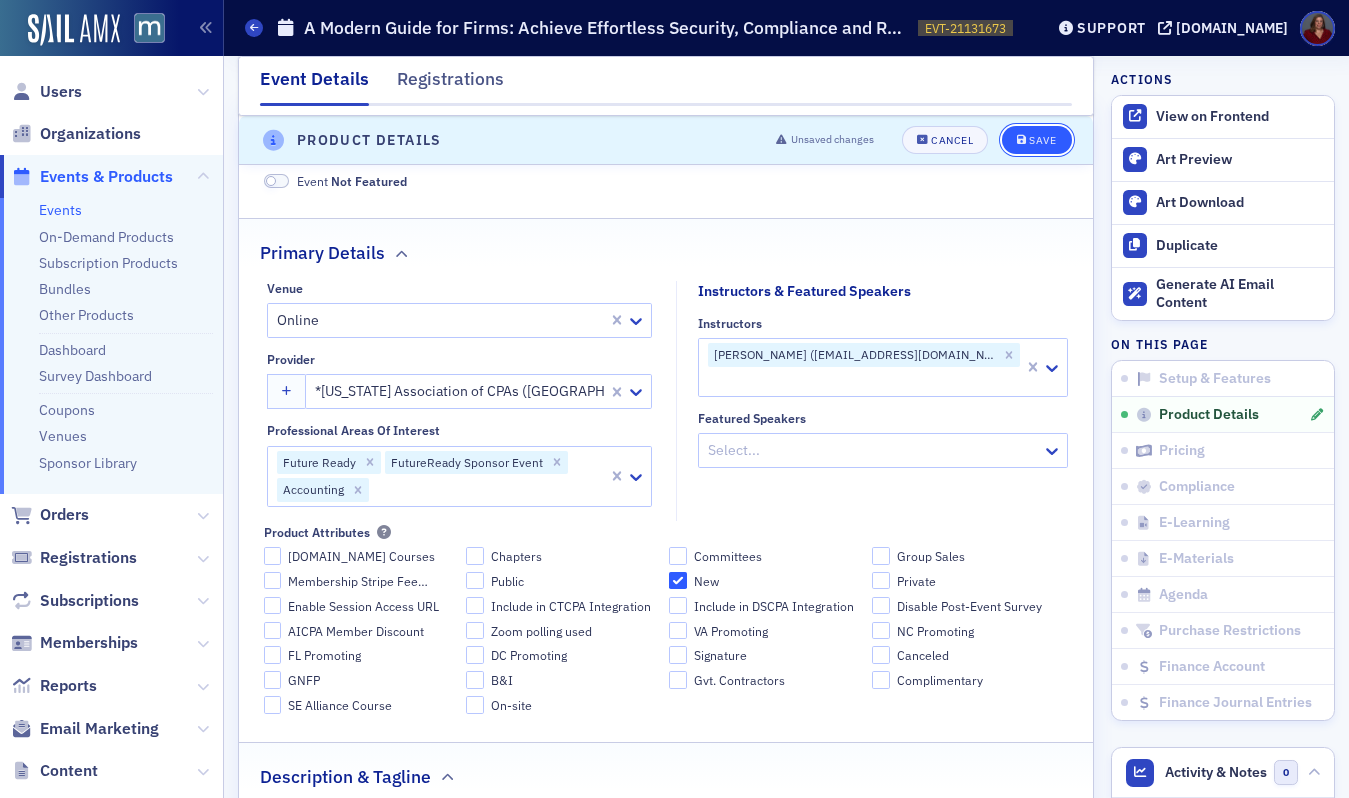 click on "Save" 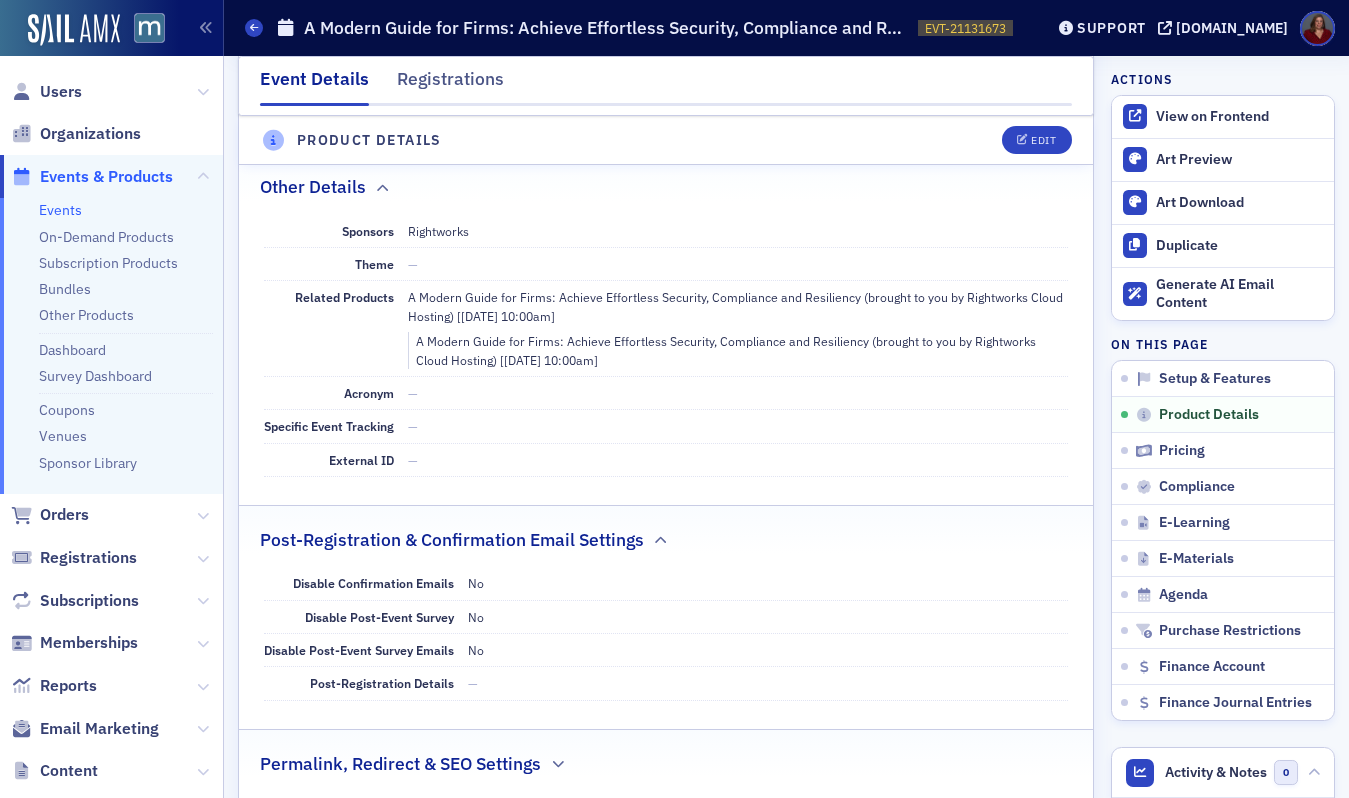 scroll, scrollTop: 1198, scrollLeft: 0, axis: vertical 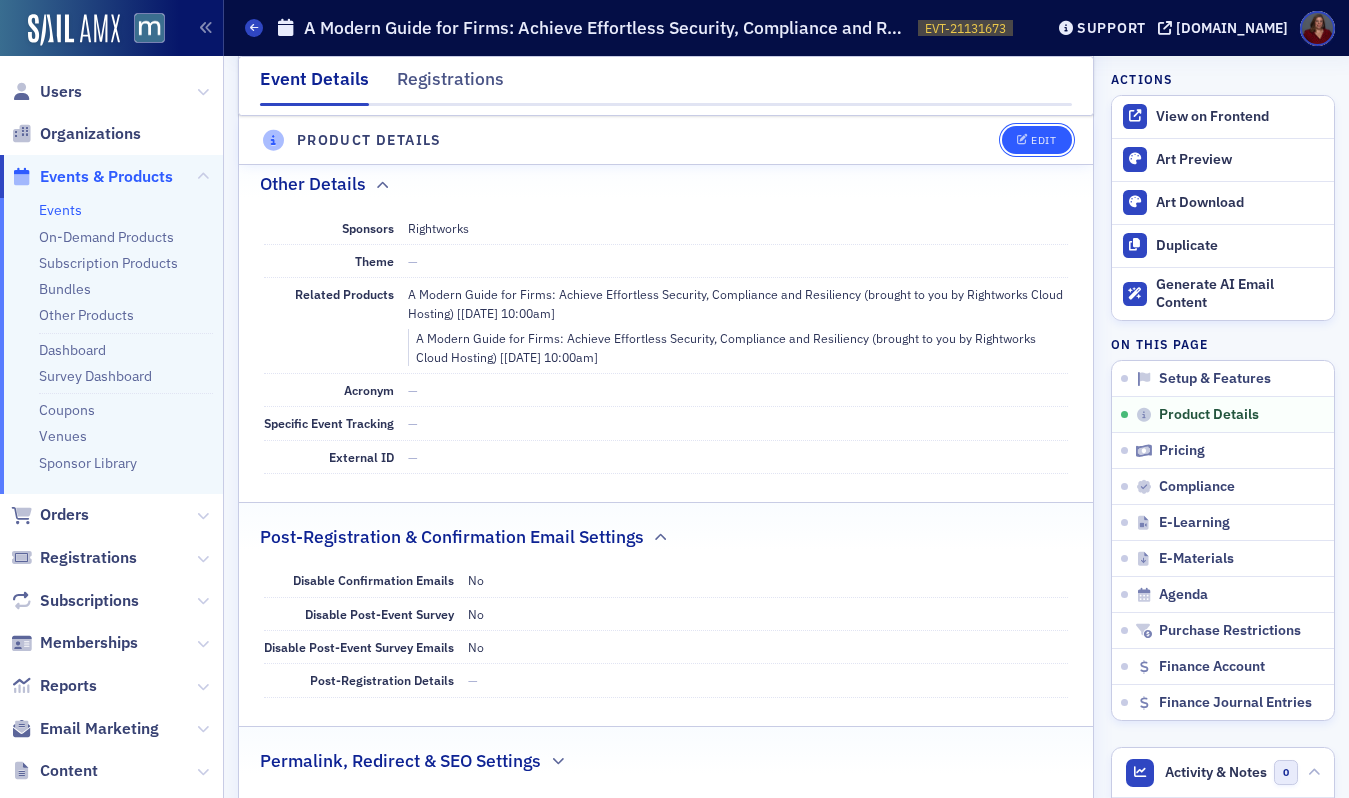 click on "Edit" 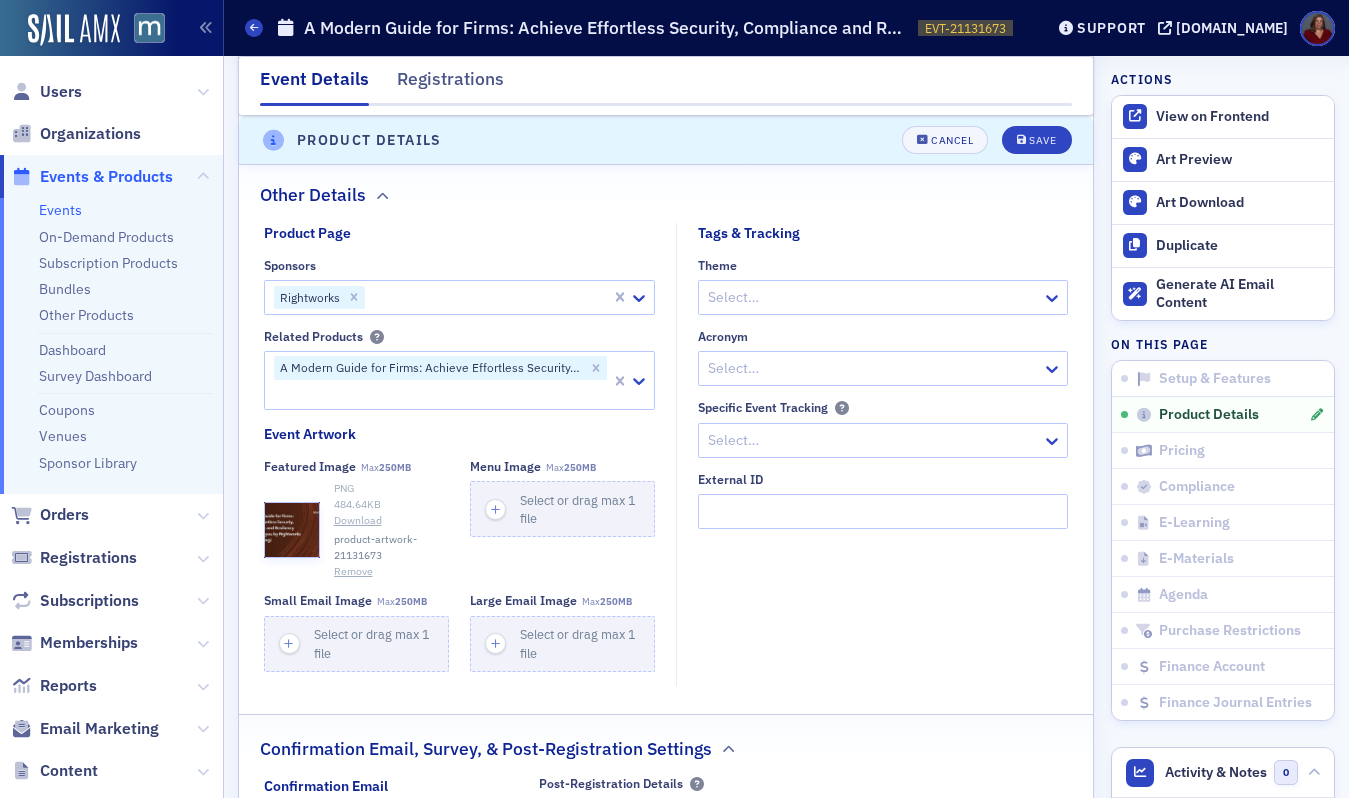 scroll, scrollTop: 1627, scrollLeft: 0, axis: vertical 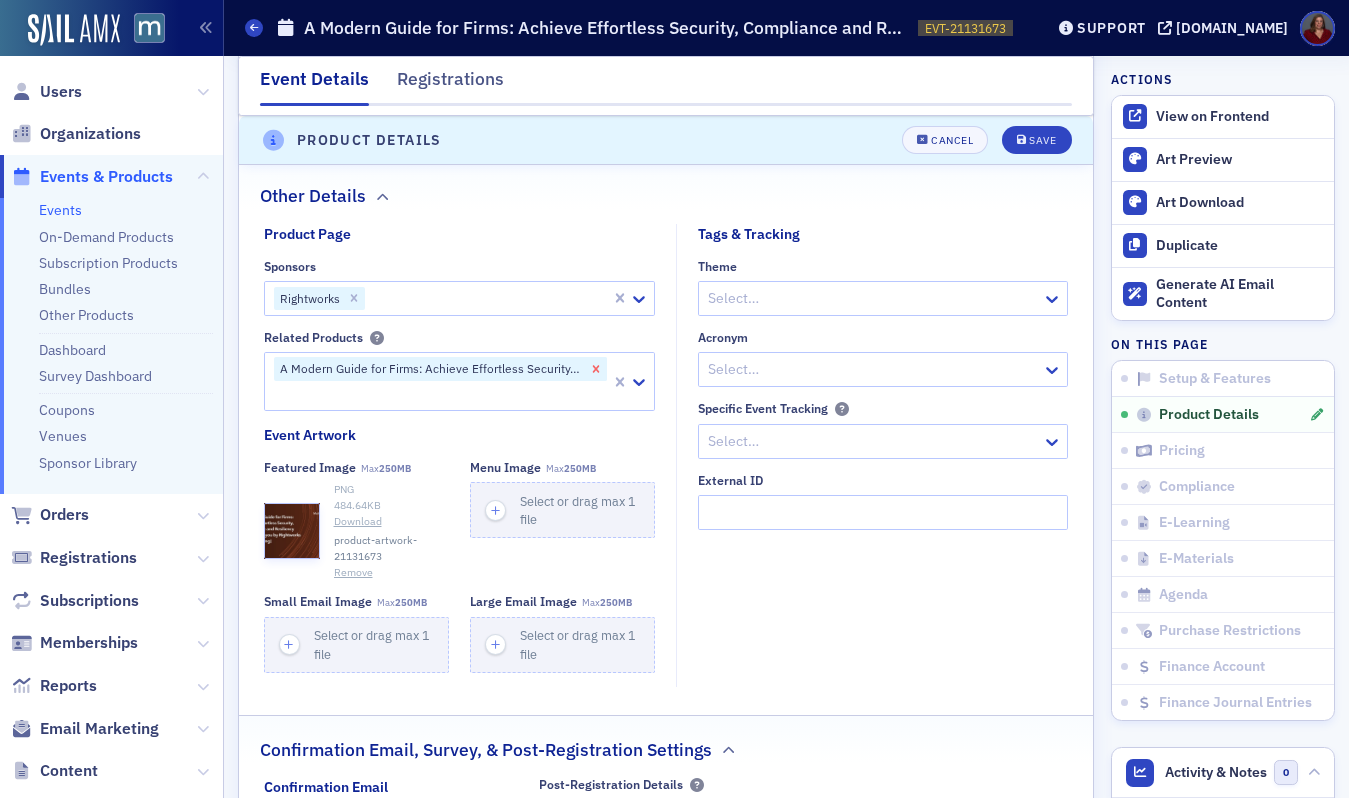 click 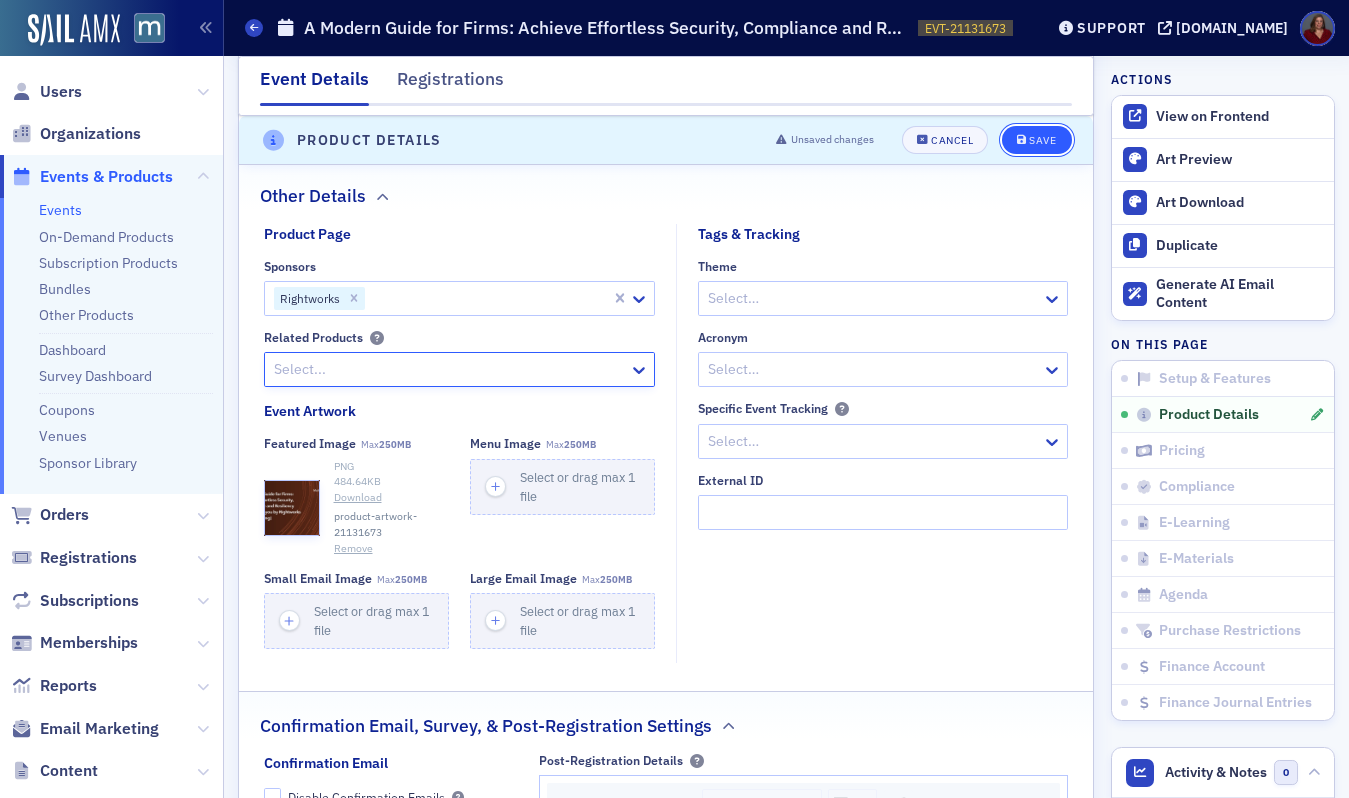 click on "Save" 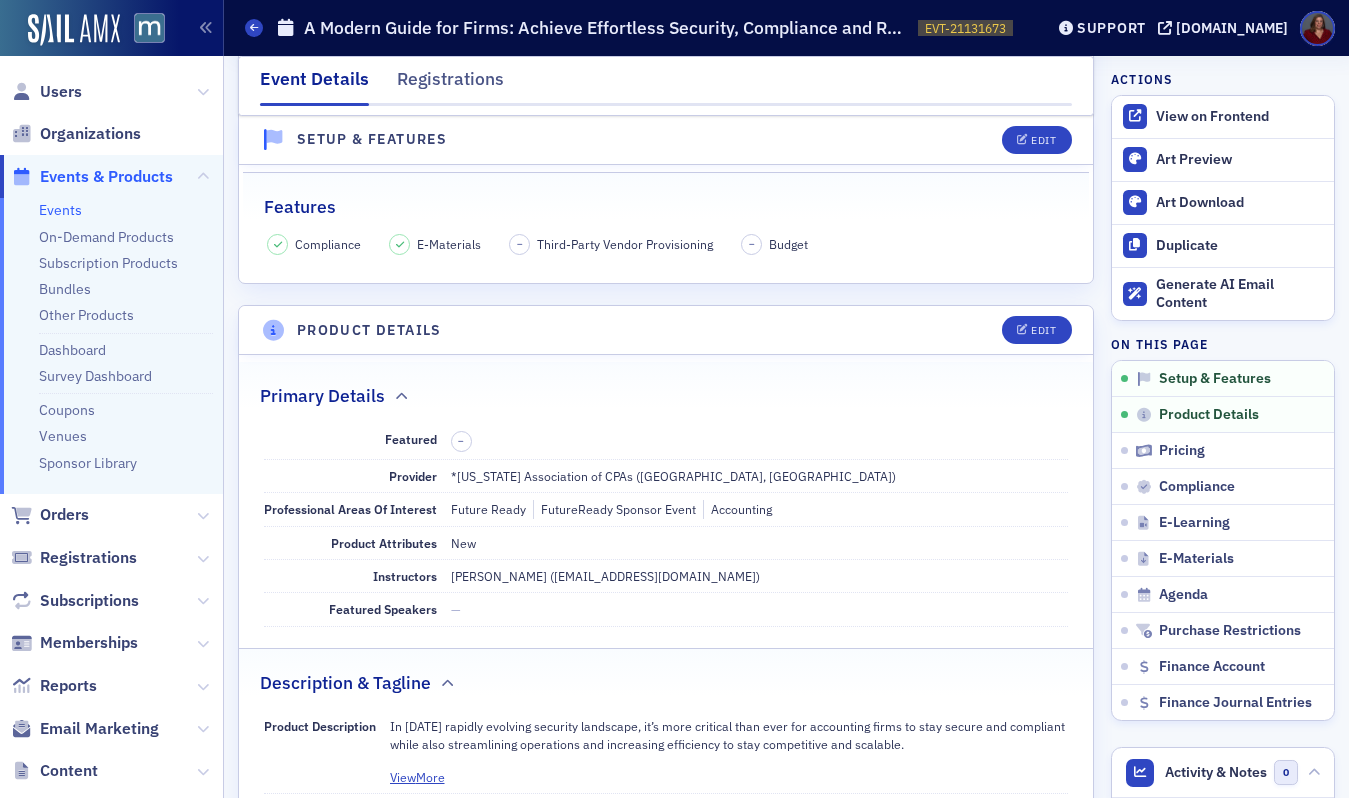 scroll, scrollTop: 0, scrollLeft: 0, axis: both 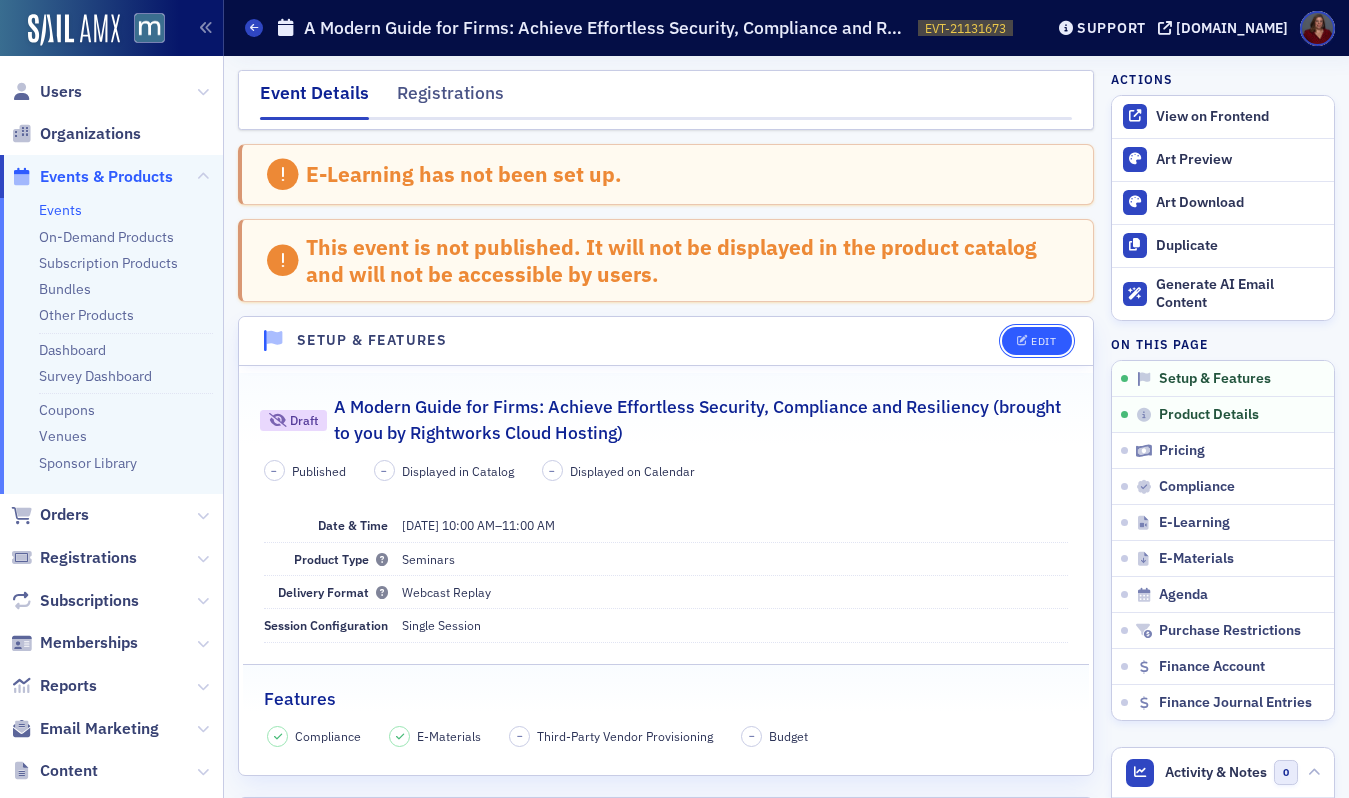 click on "Edit" 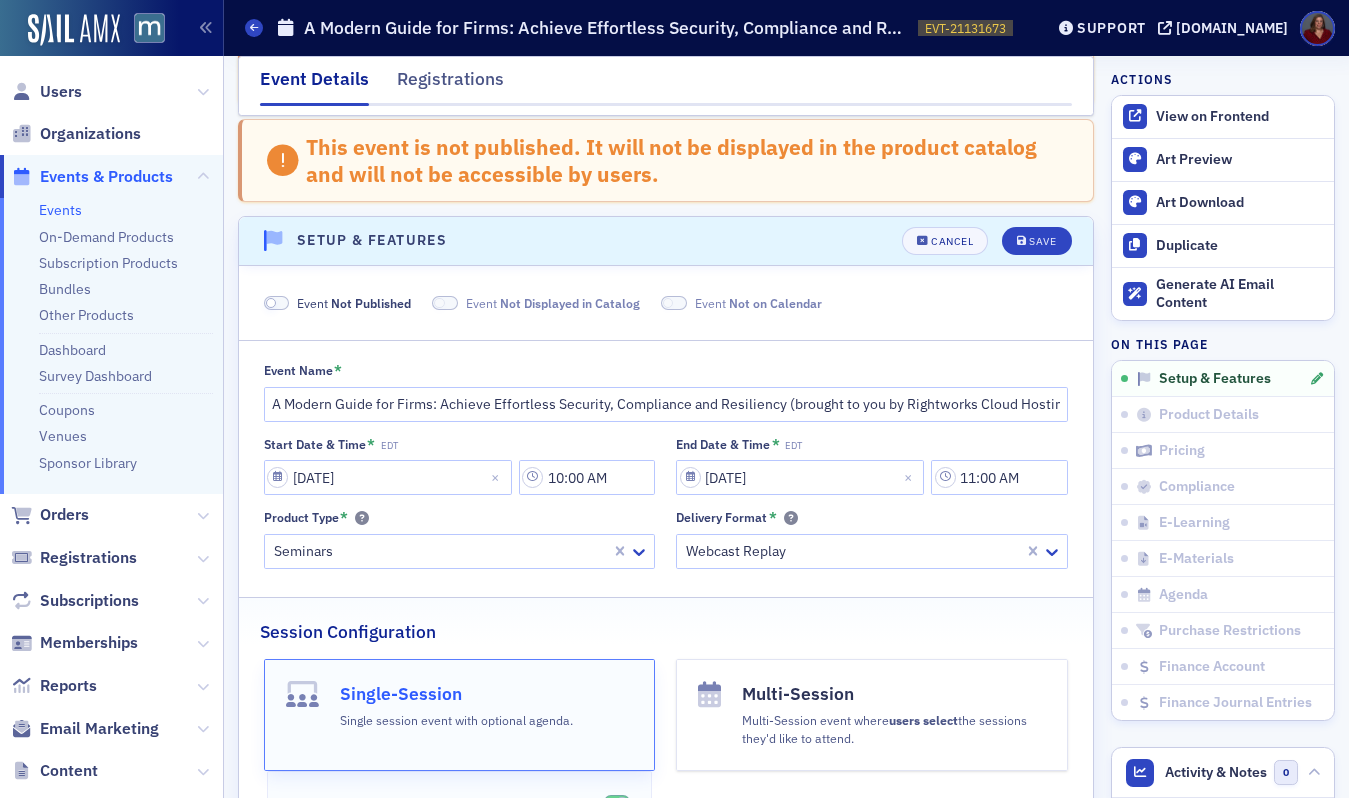 scroll, scrollTop: 200, scrollLeft: 0, axis: vertical 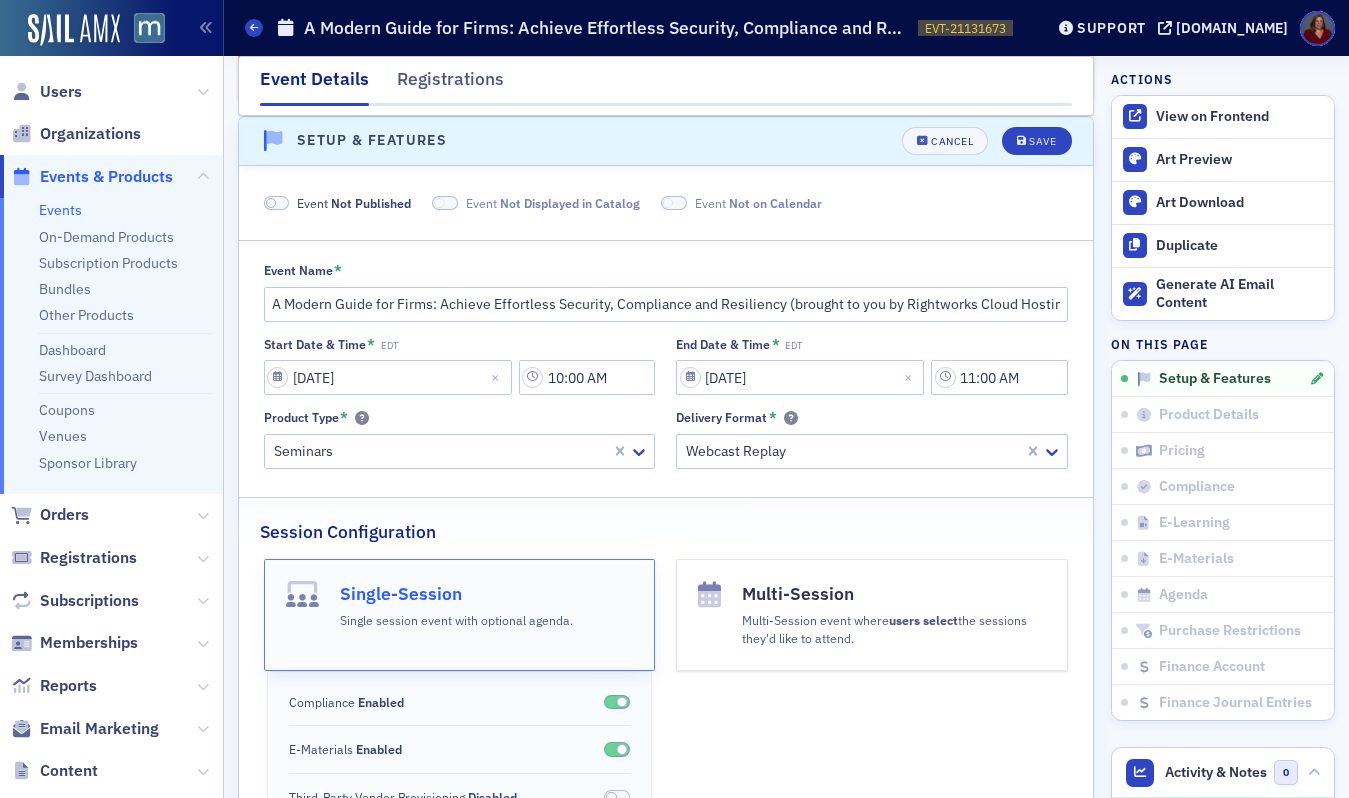 click on "Event   Not Published" 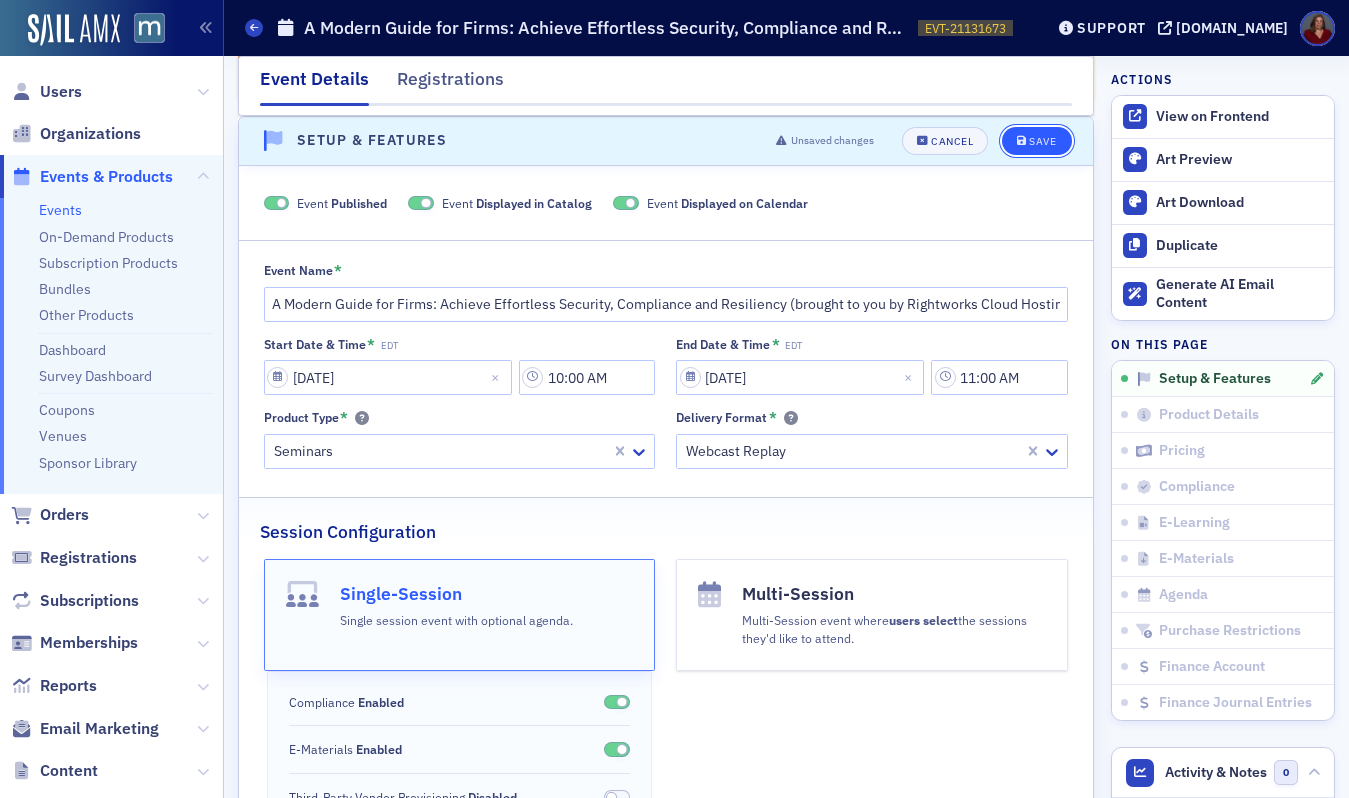 click on "Save" 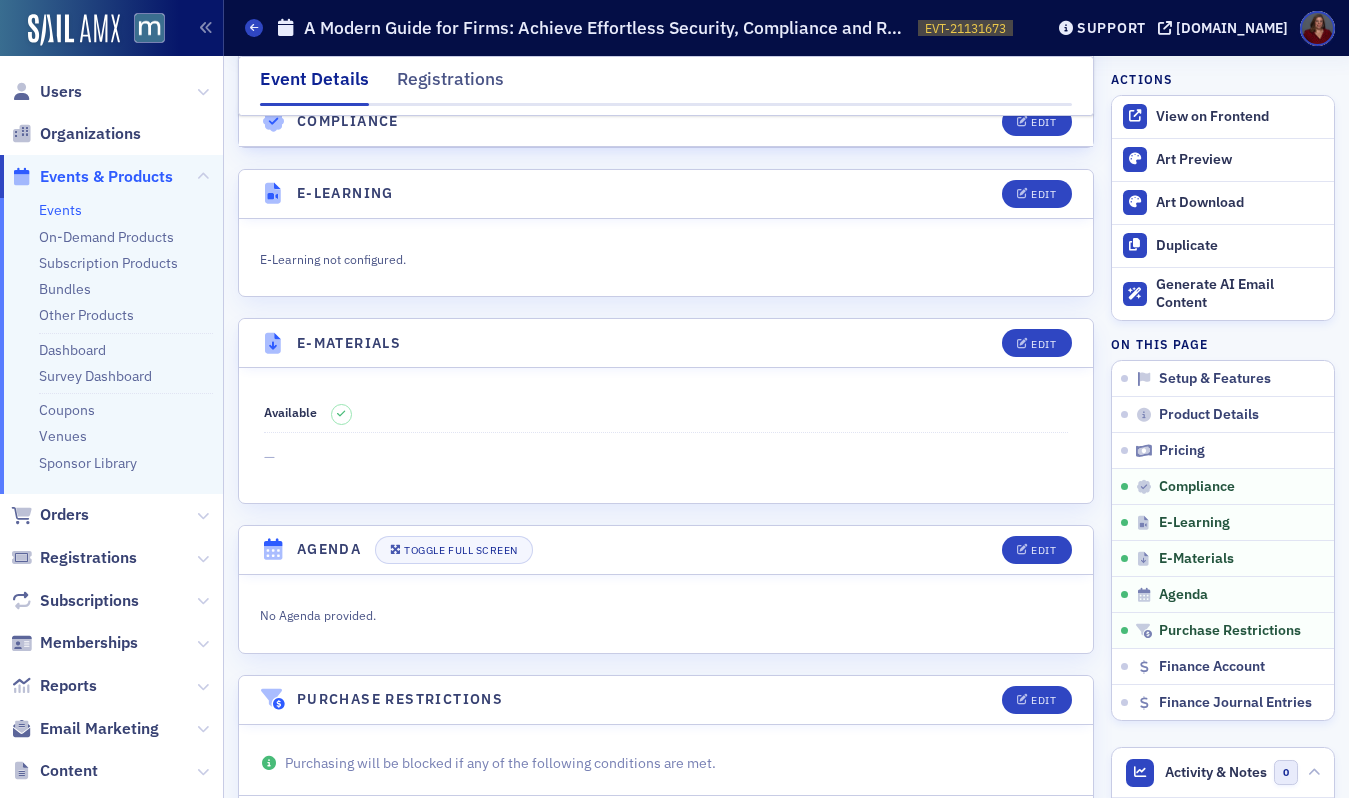 scroll, scrollTop: 2797, scrollLeft: 0, axis: vertical 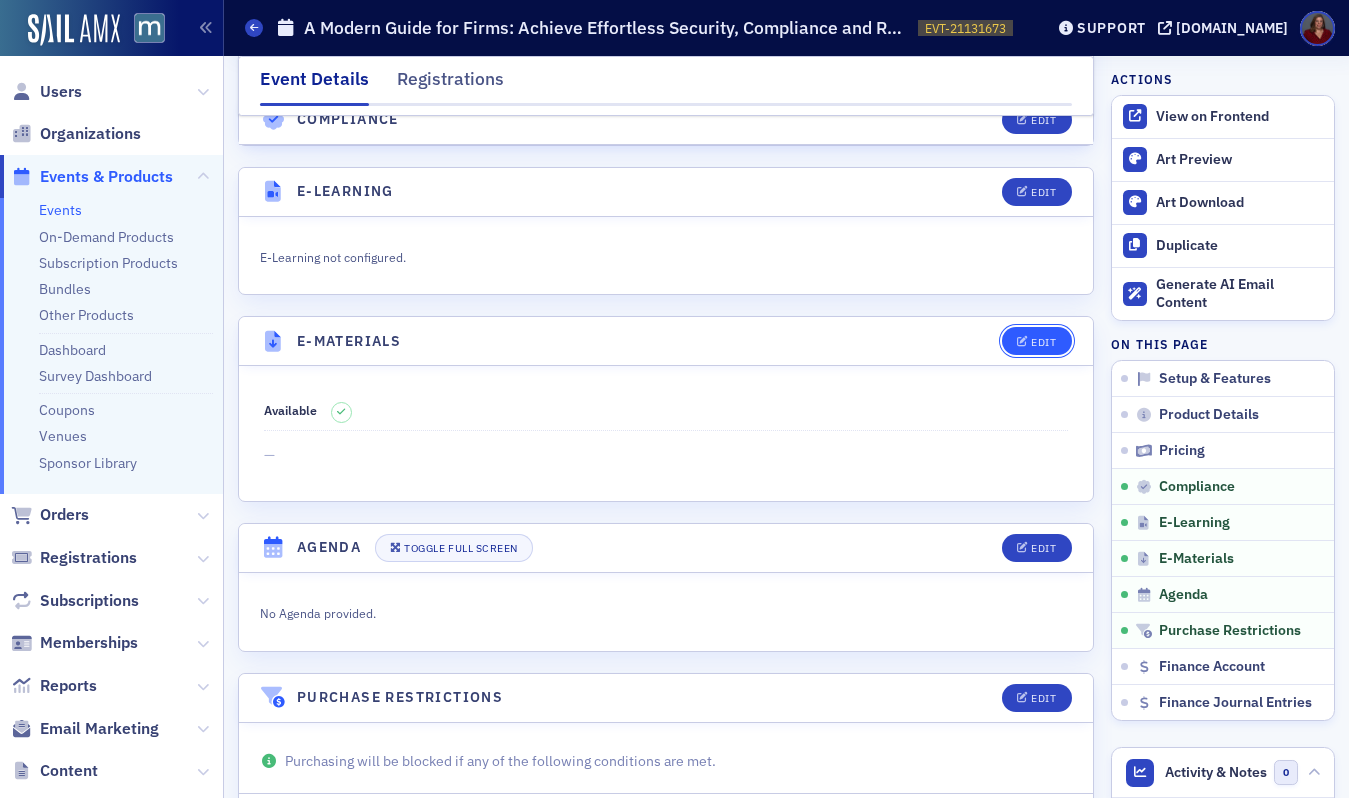 click on "Edit" 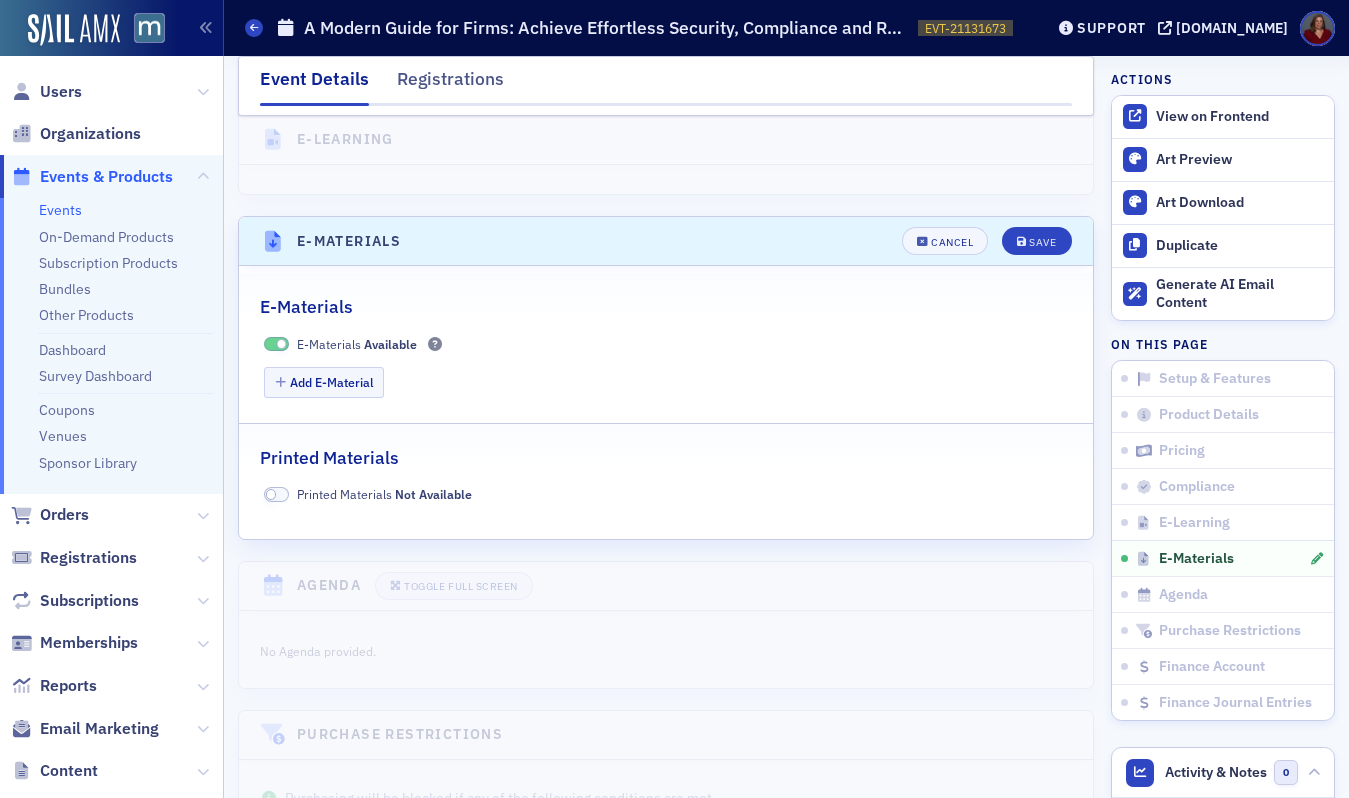 scroll, scrollTop: 2997, scrollLeft: 0, axis: vertical 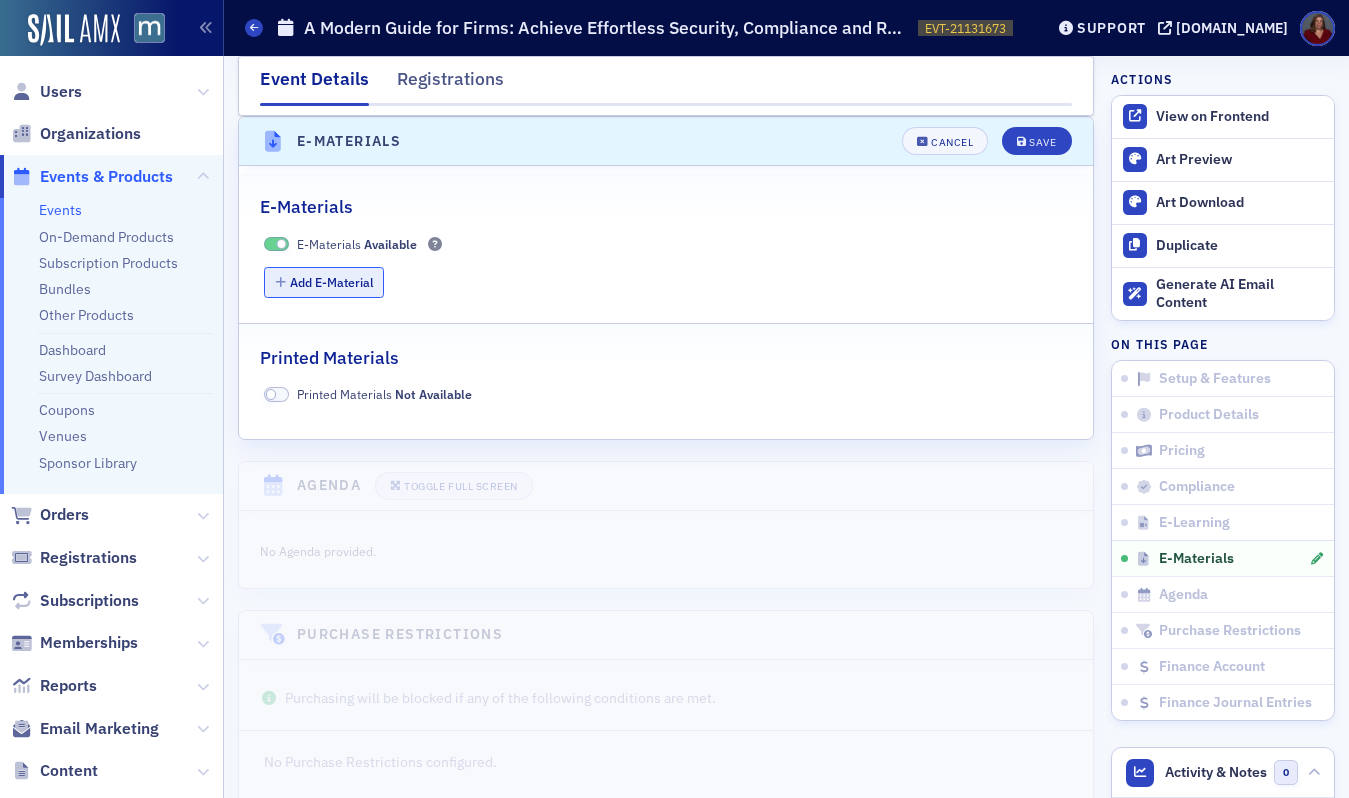 click on "Add E-Material" 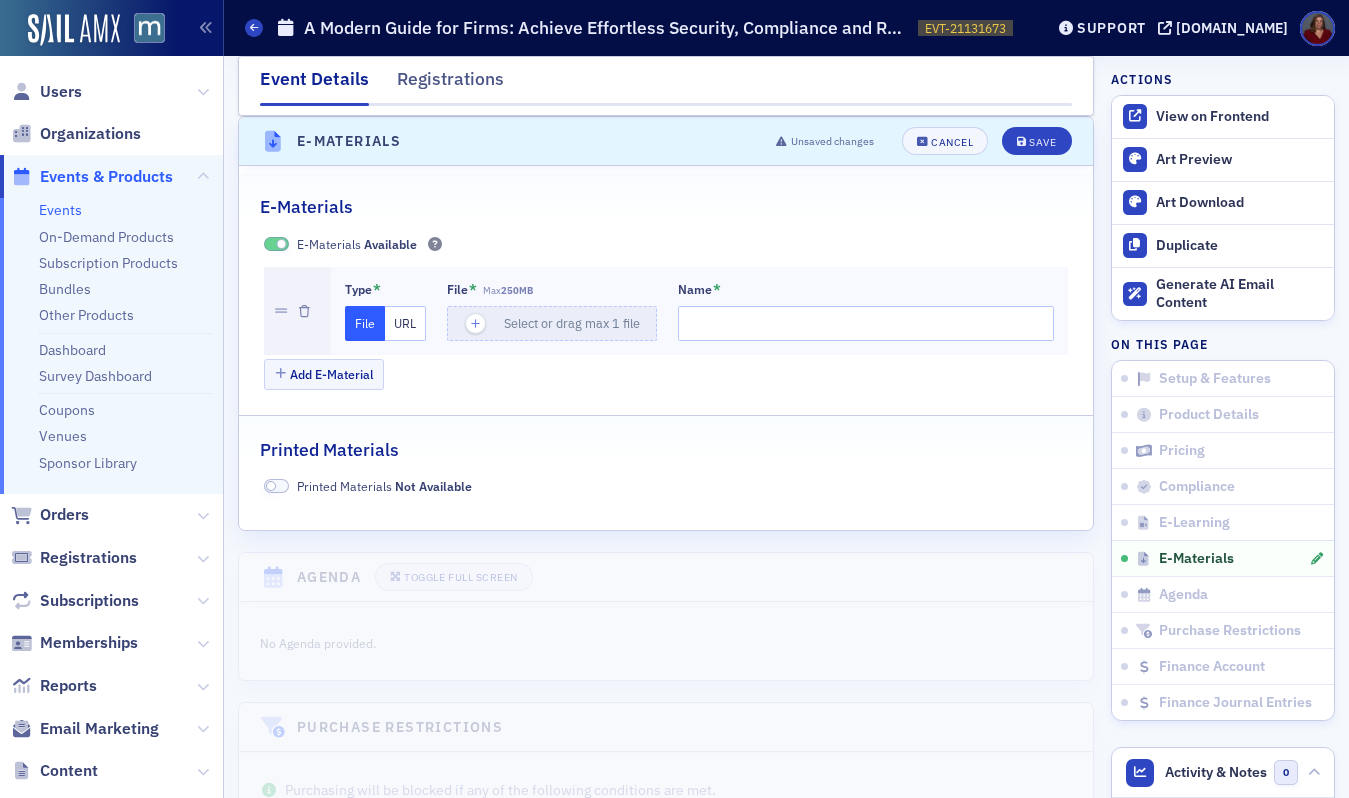 click on "URL" 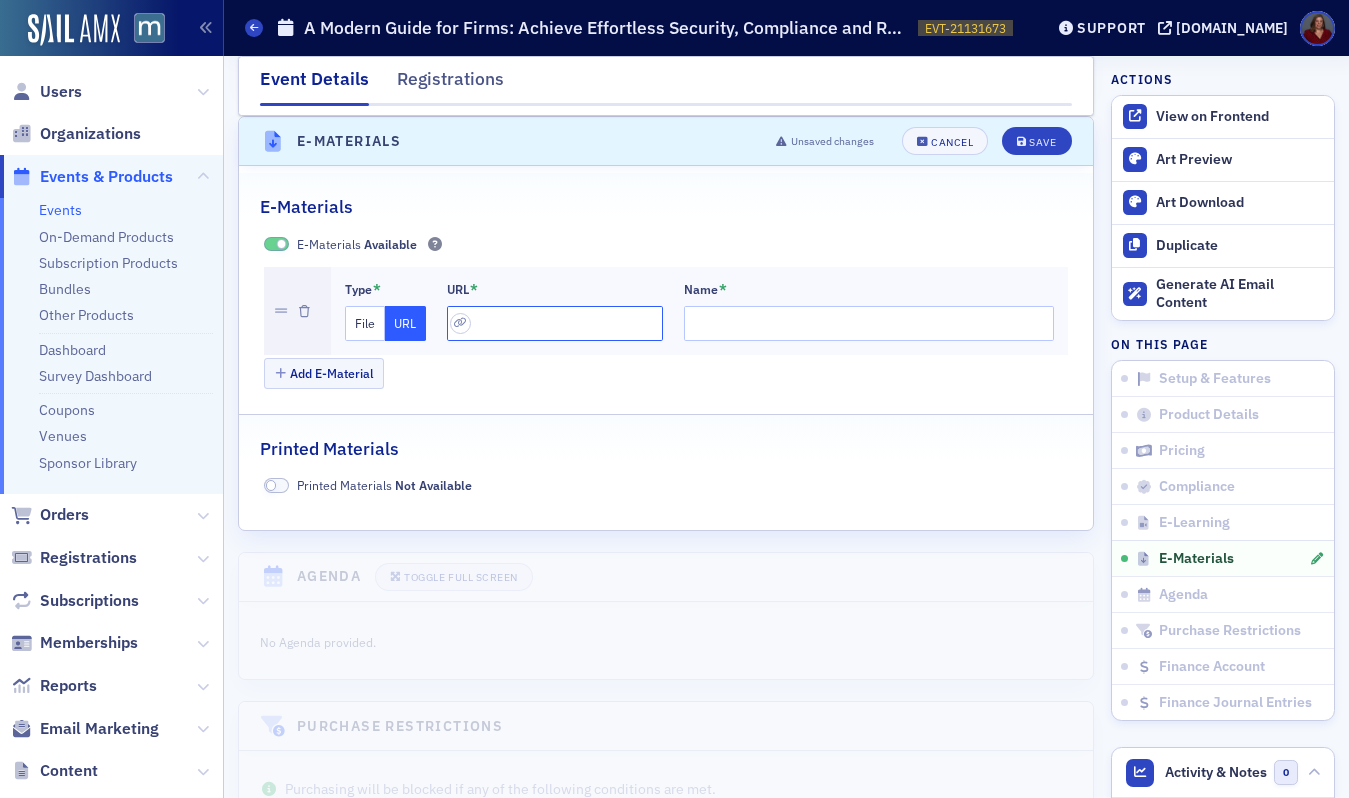 click 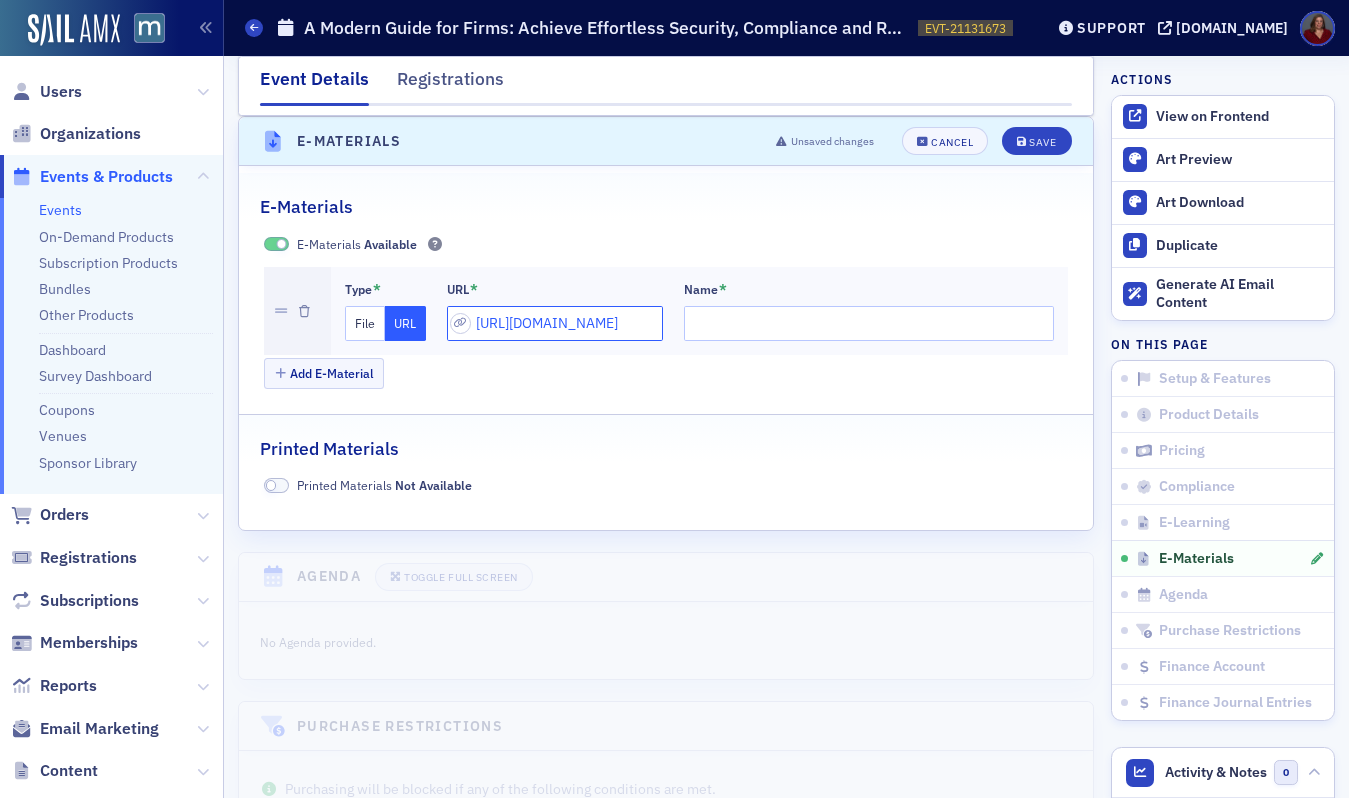 scroll, scrollTop: 0, scrollLeft: 426, axis: horizontal 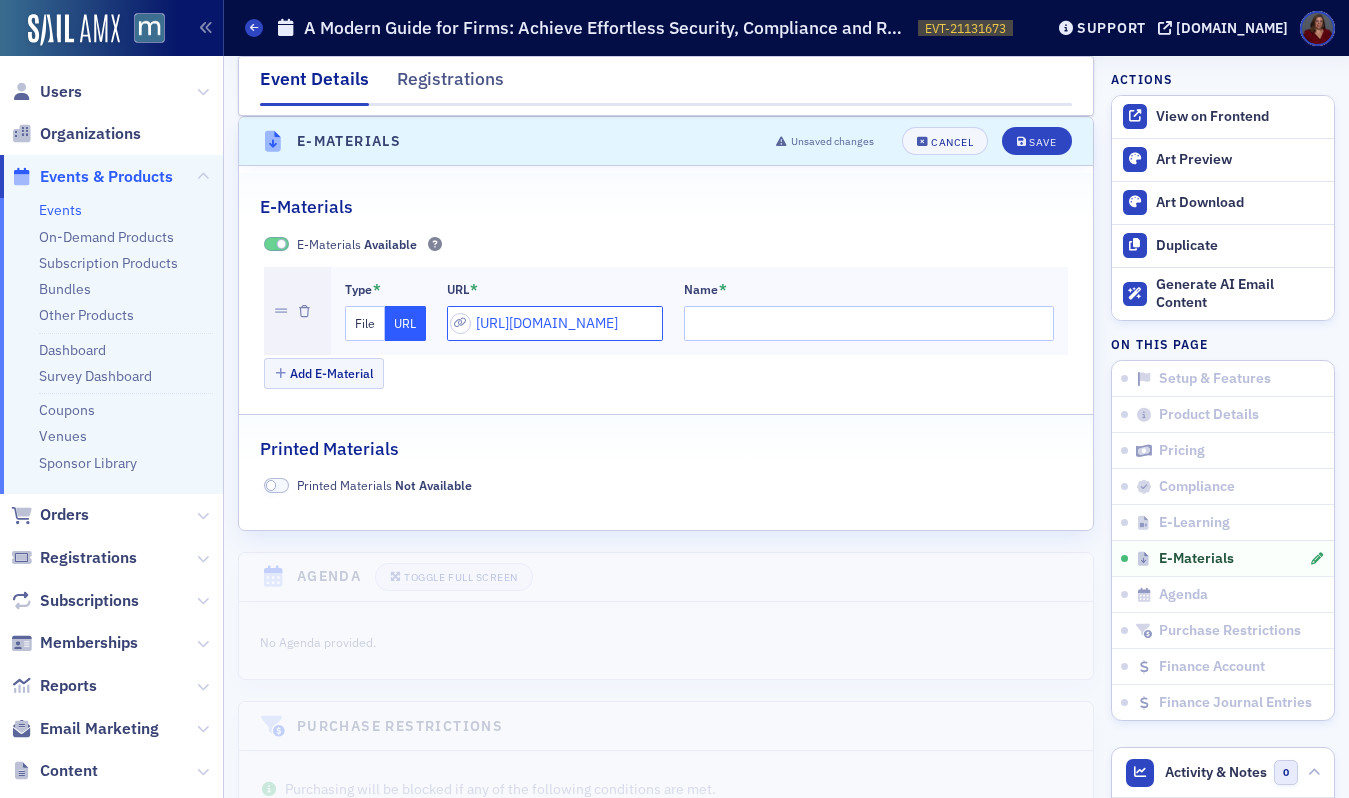 type on "[URL][DOMAIN_NAME]" 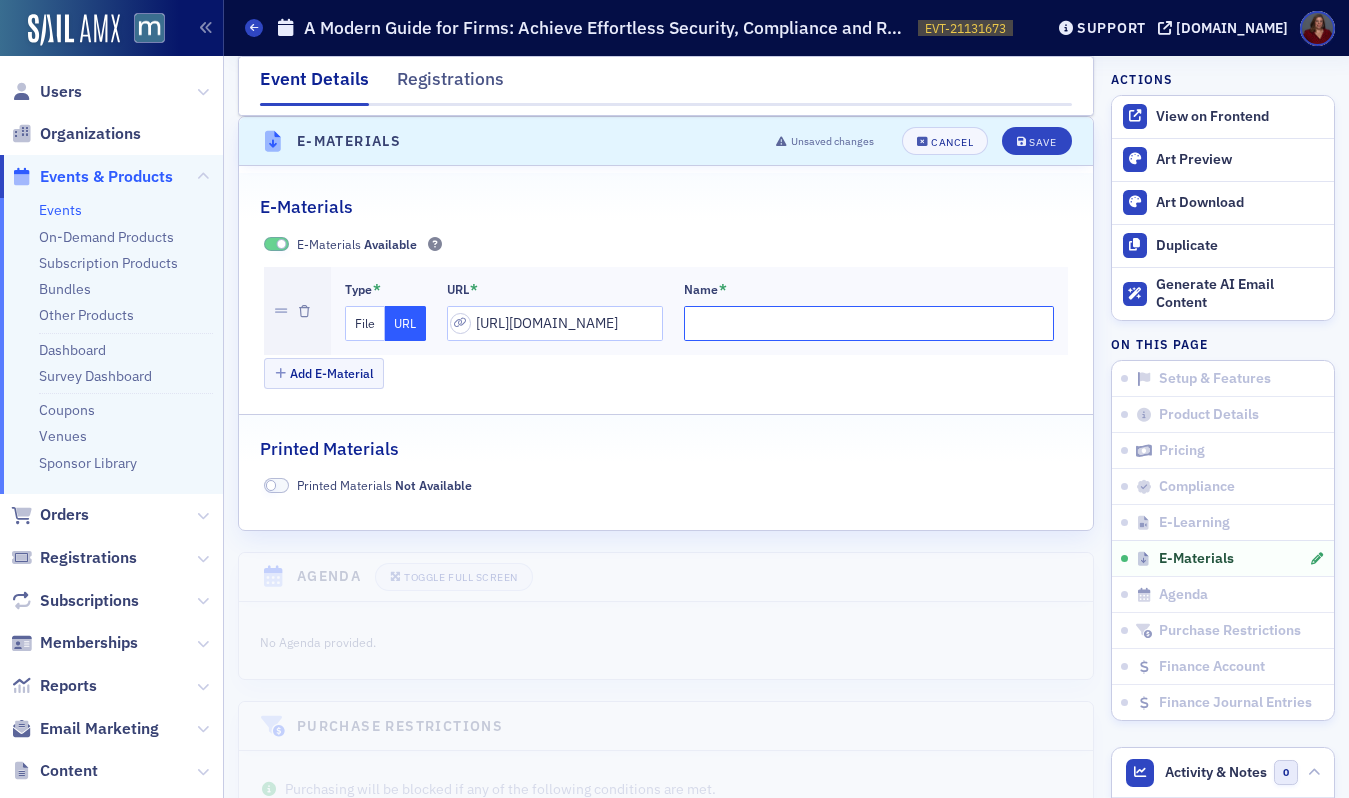 scroll, scrollTop: 0, scrollLeft: 0, axis: both 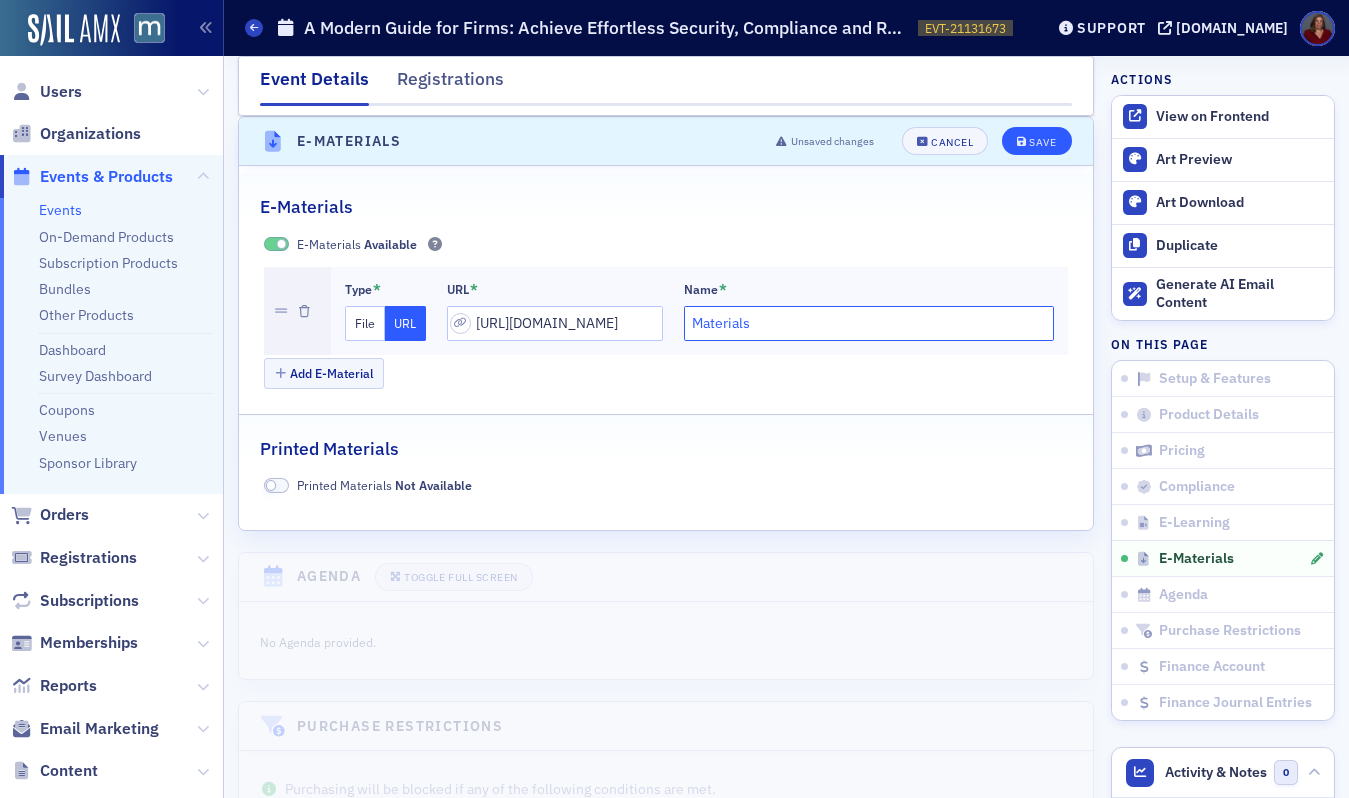 type on "Materials" 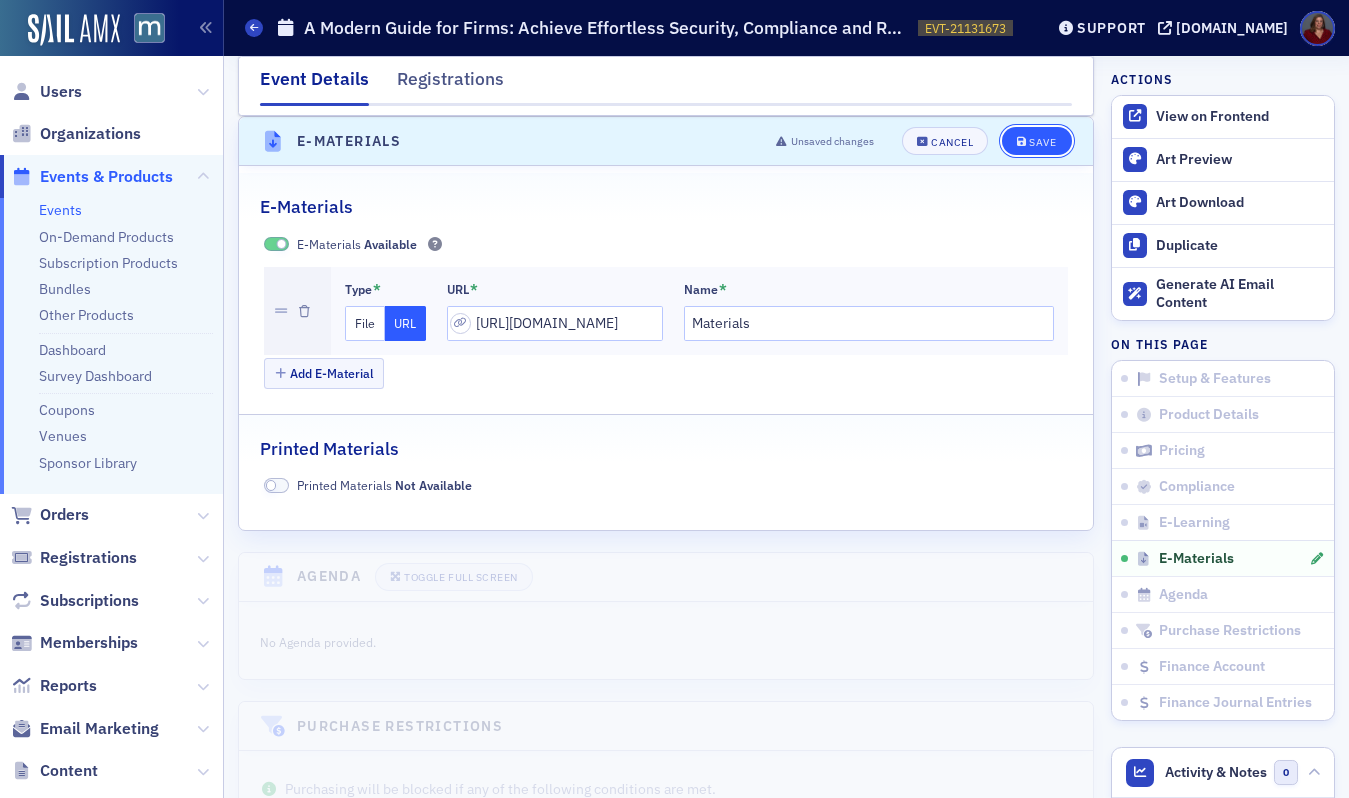 click on "Save" 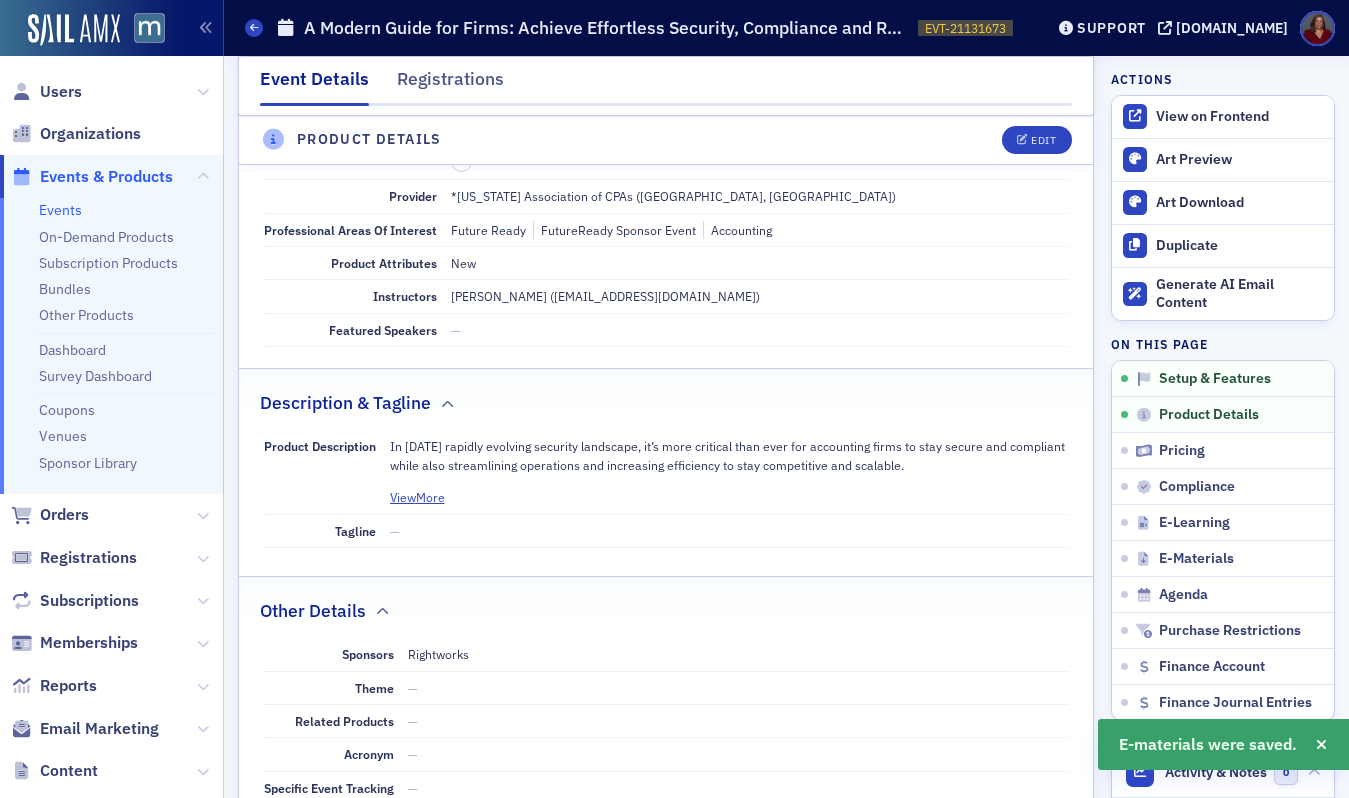 scroll, scrollTop: 0, scrollLeft: 0, axis: both 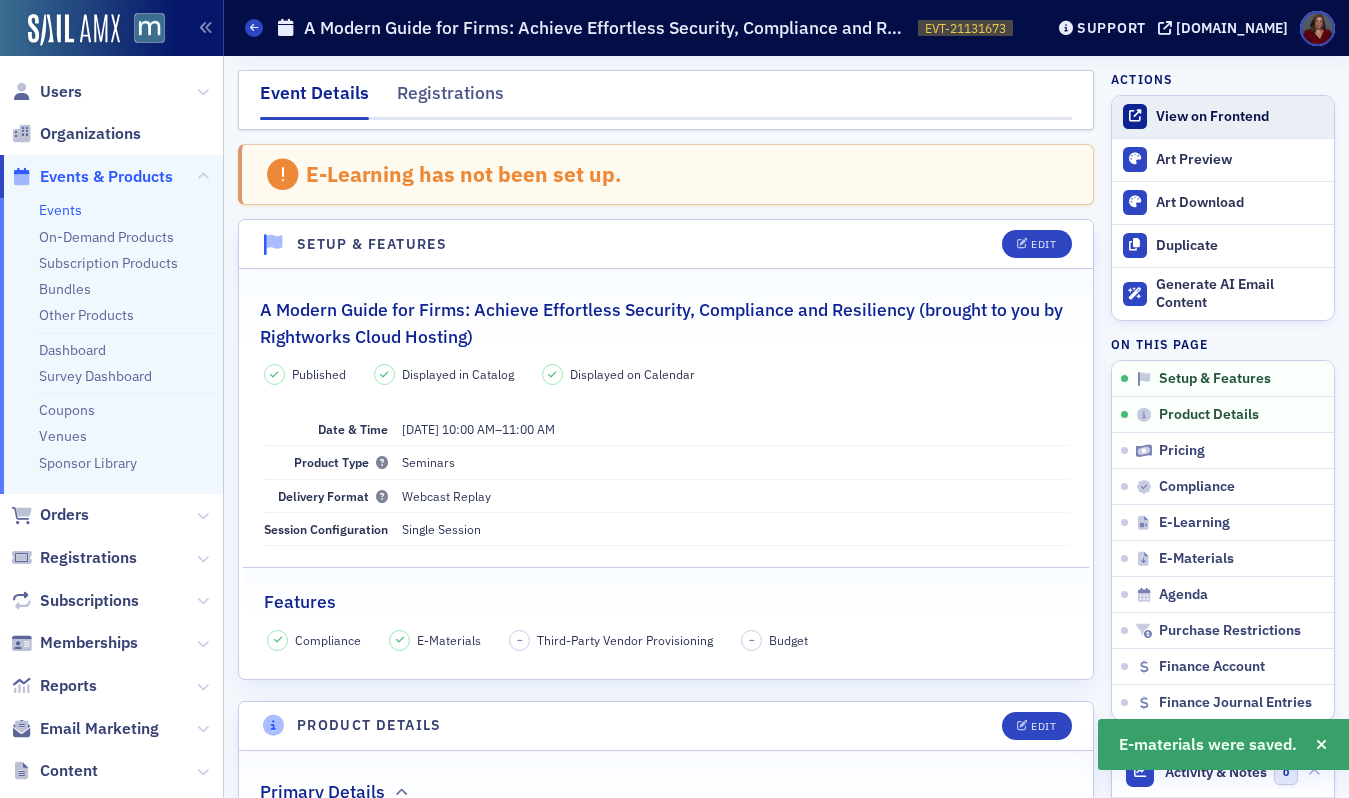 click on "View on Frontend" 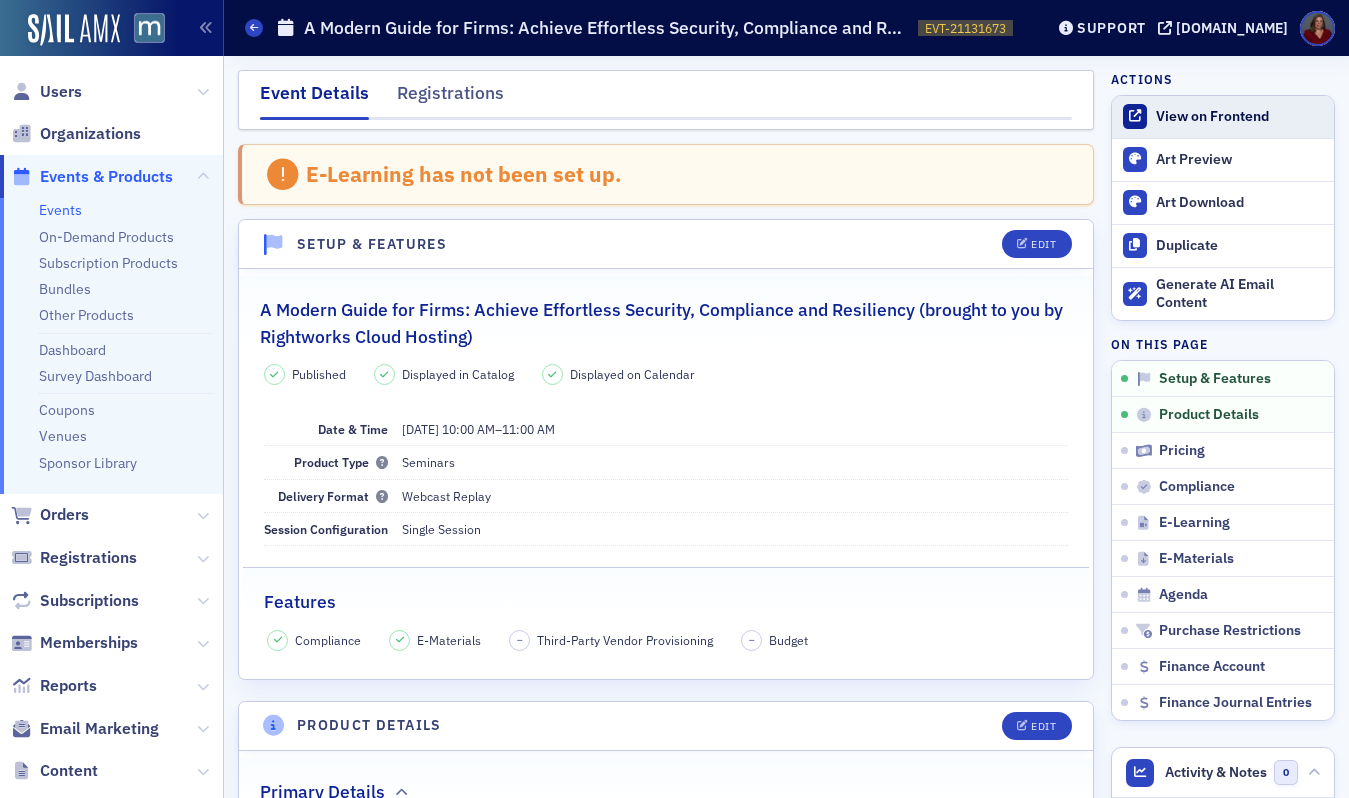 click on "View on Frontend" 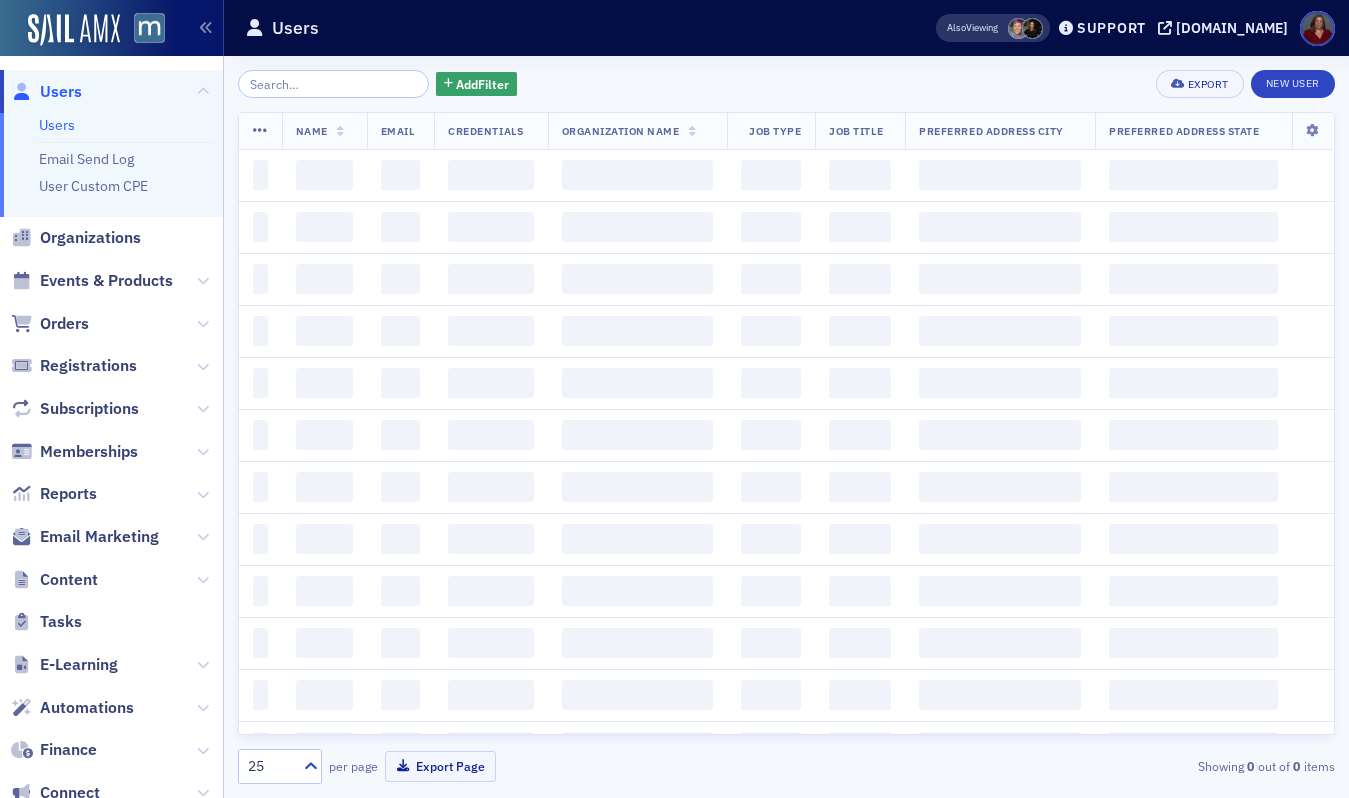 scroll, scrollTop: 0, scrollLeft: 0, axis: both 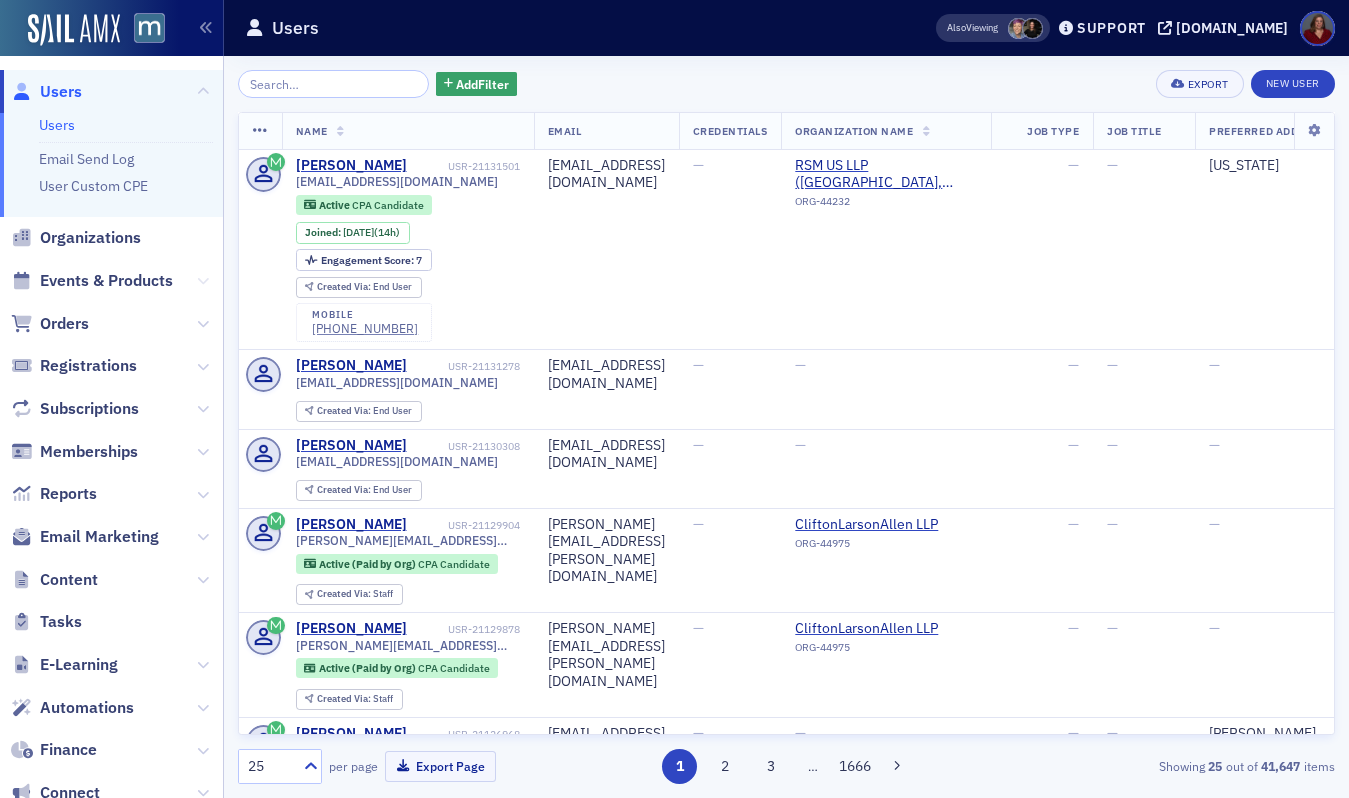 click 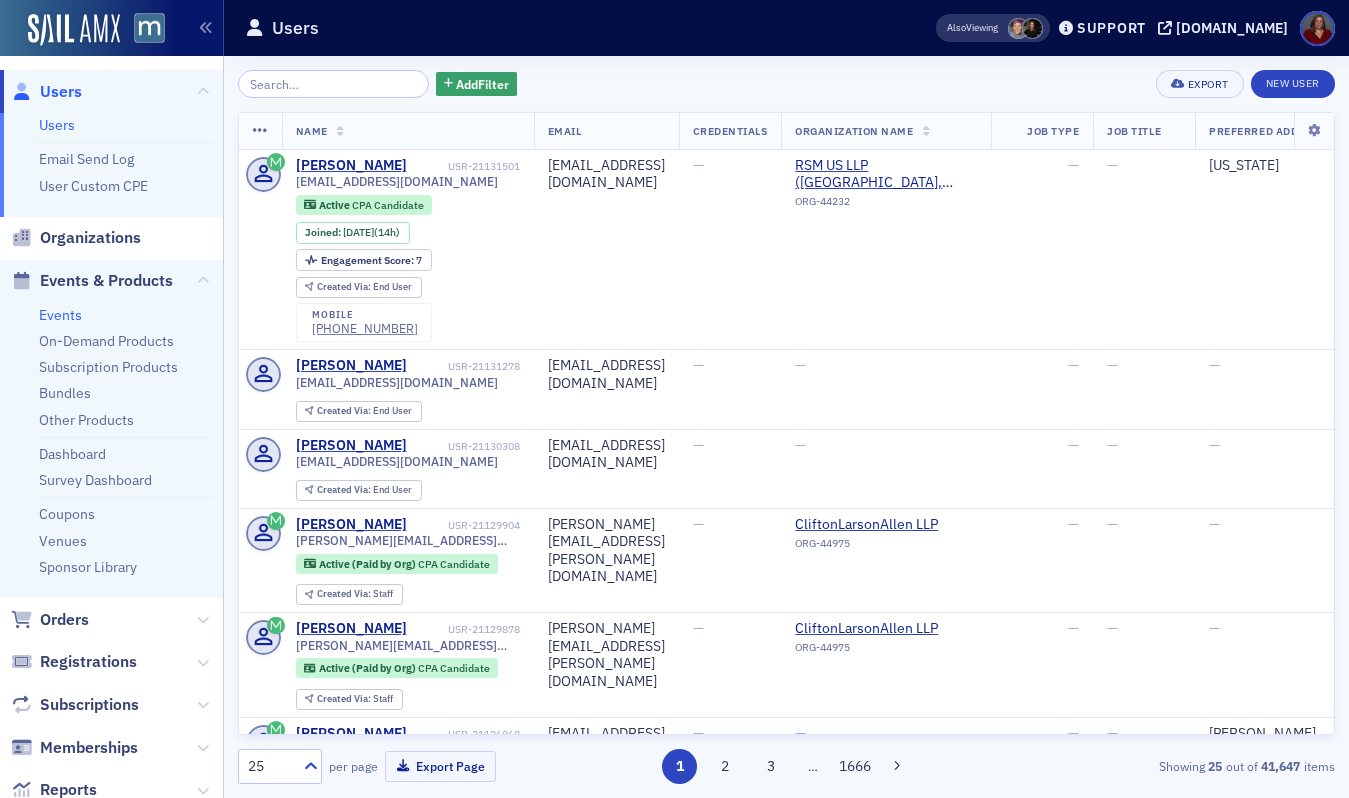 click on "Events" 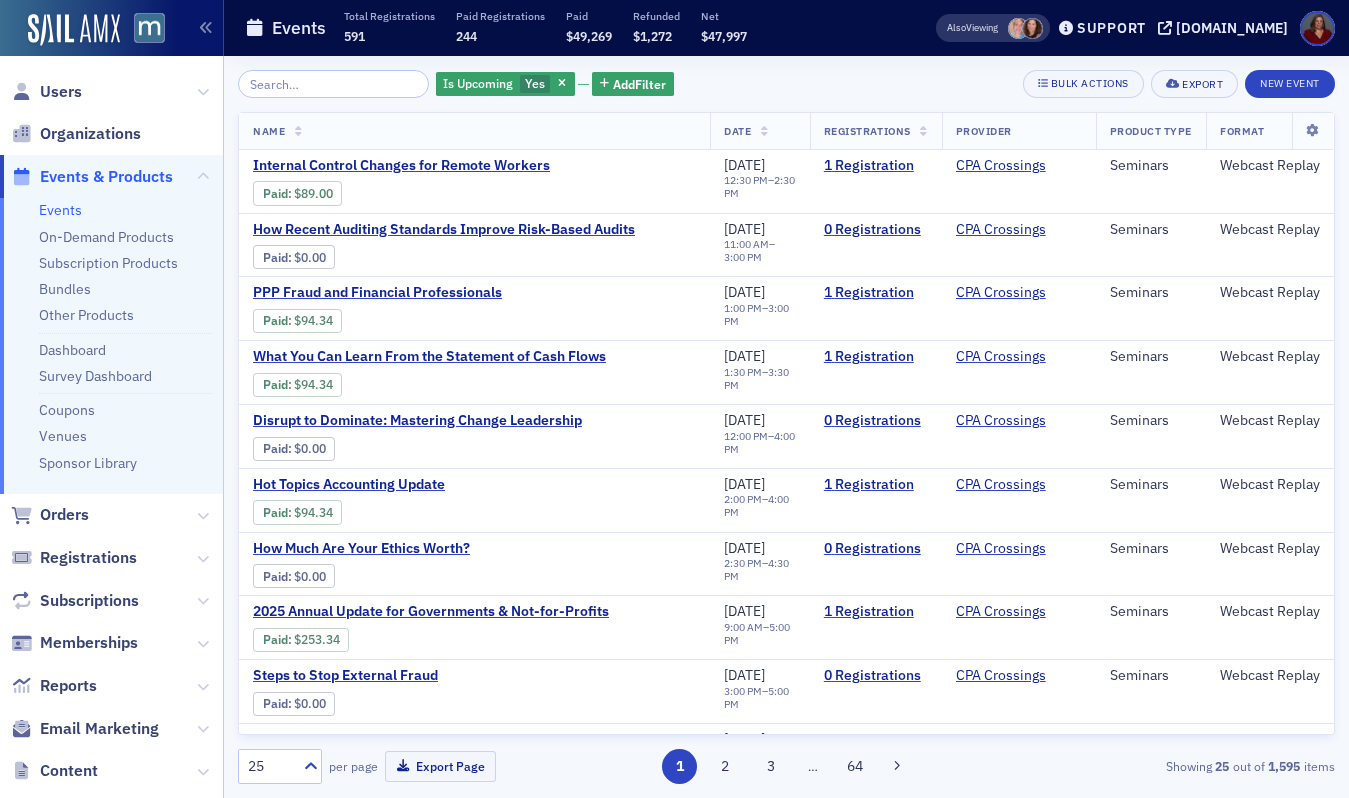 click 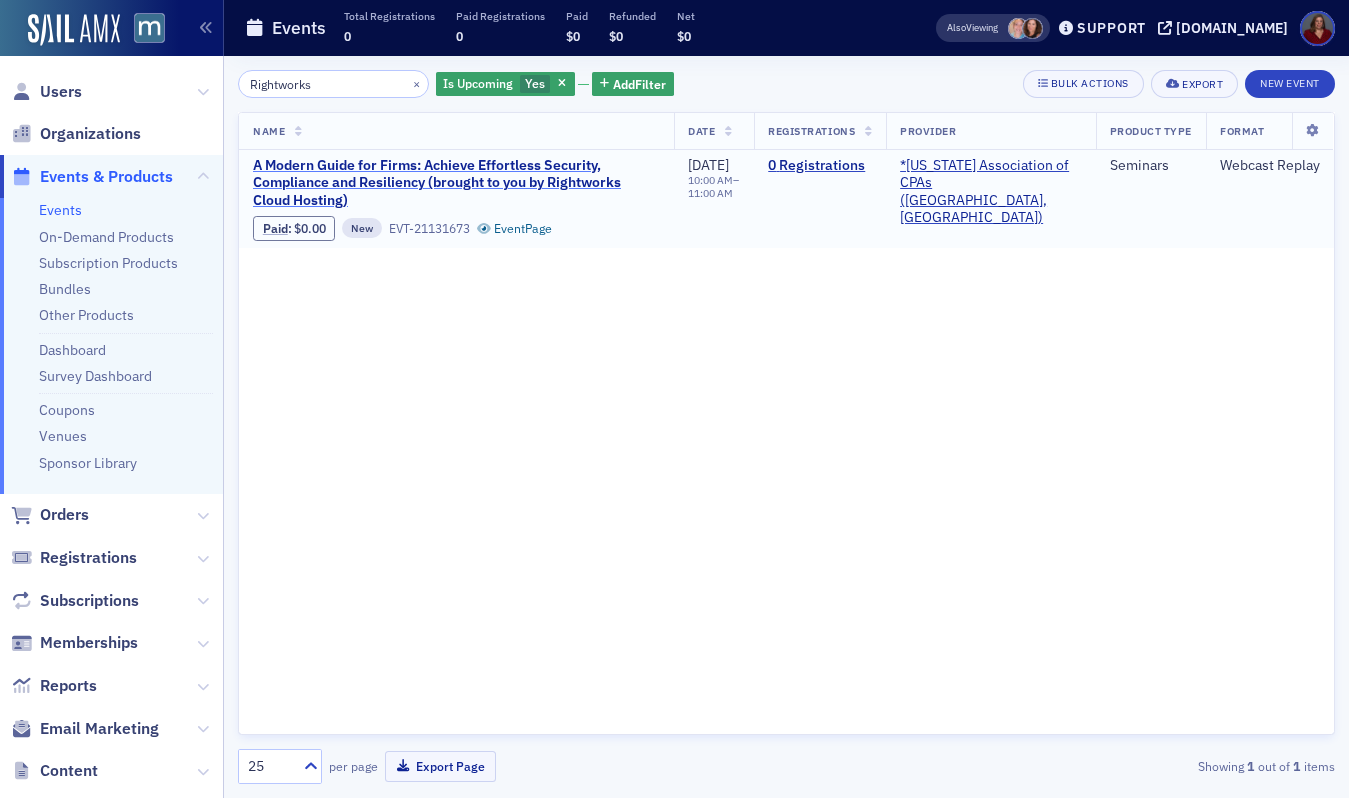 type on "Rightworks" 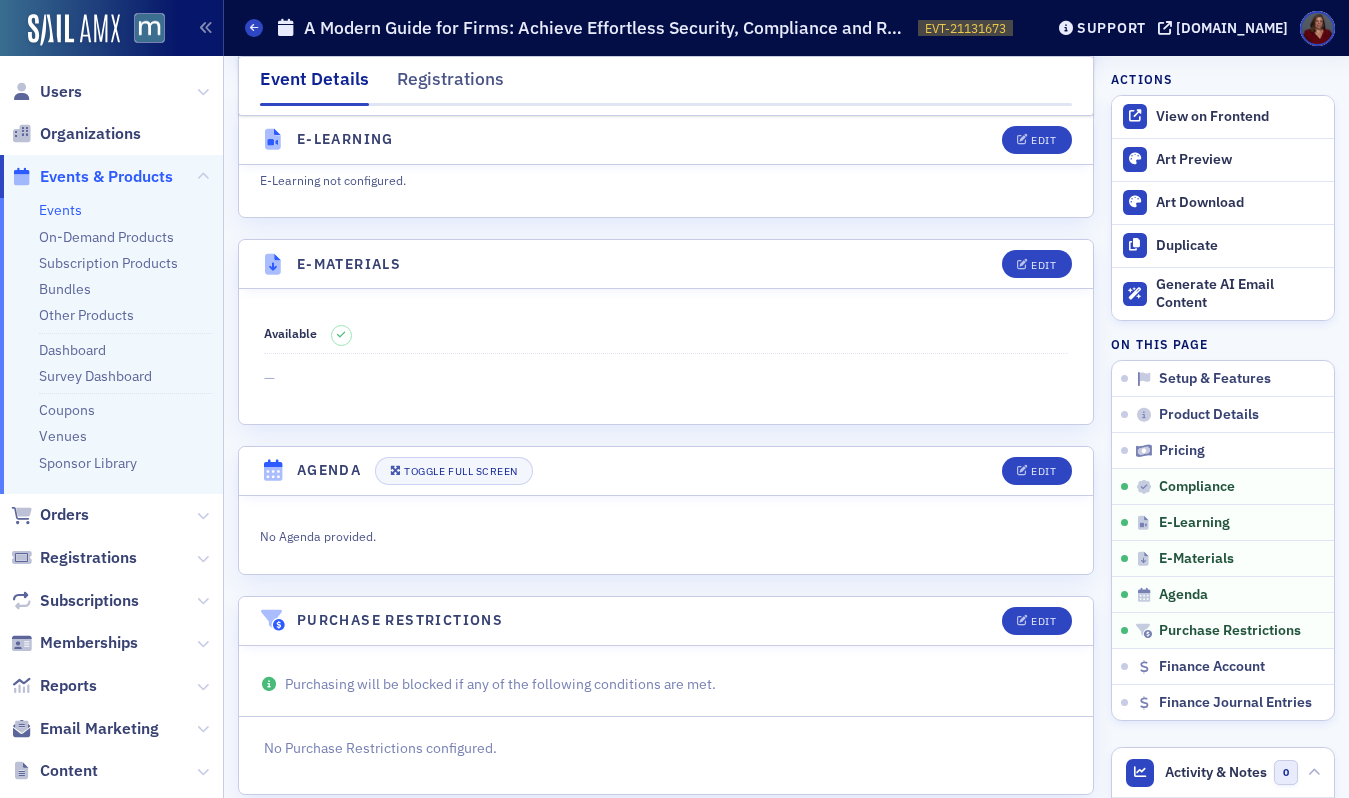 scroll, scrollTop: 2876, scrollLeft: 0, axis: vertical 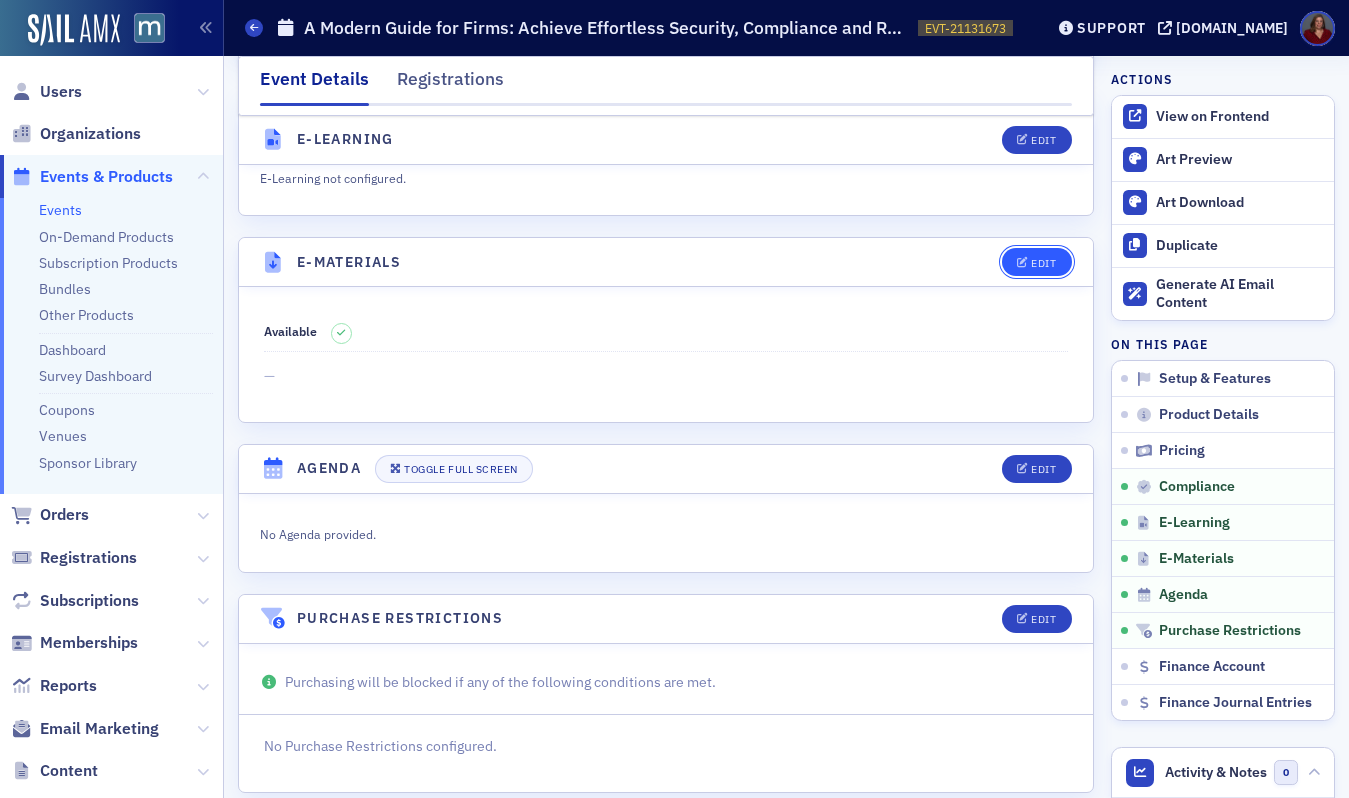 click on "Edit" 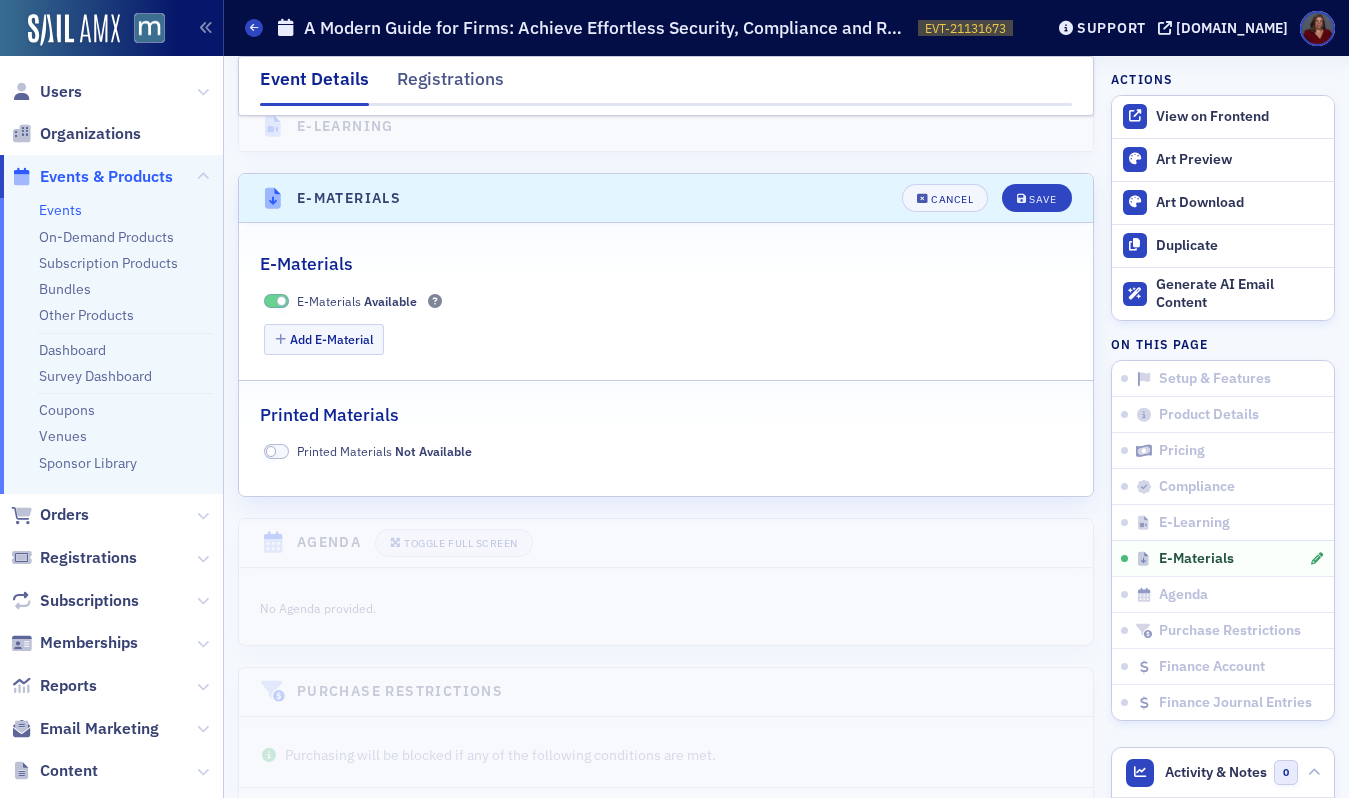 scroll, scrollTop: 2997, scrollLeft: 0, axis: vertical 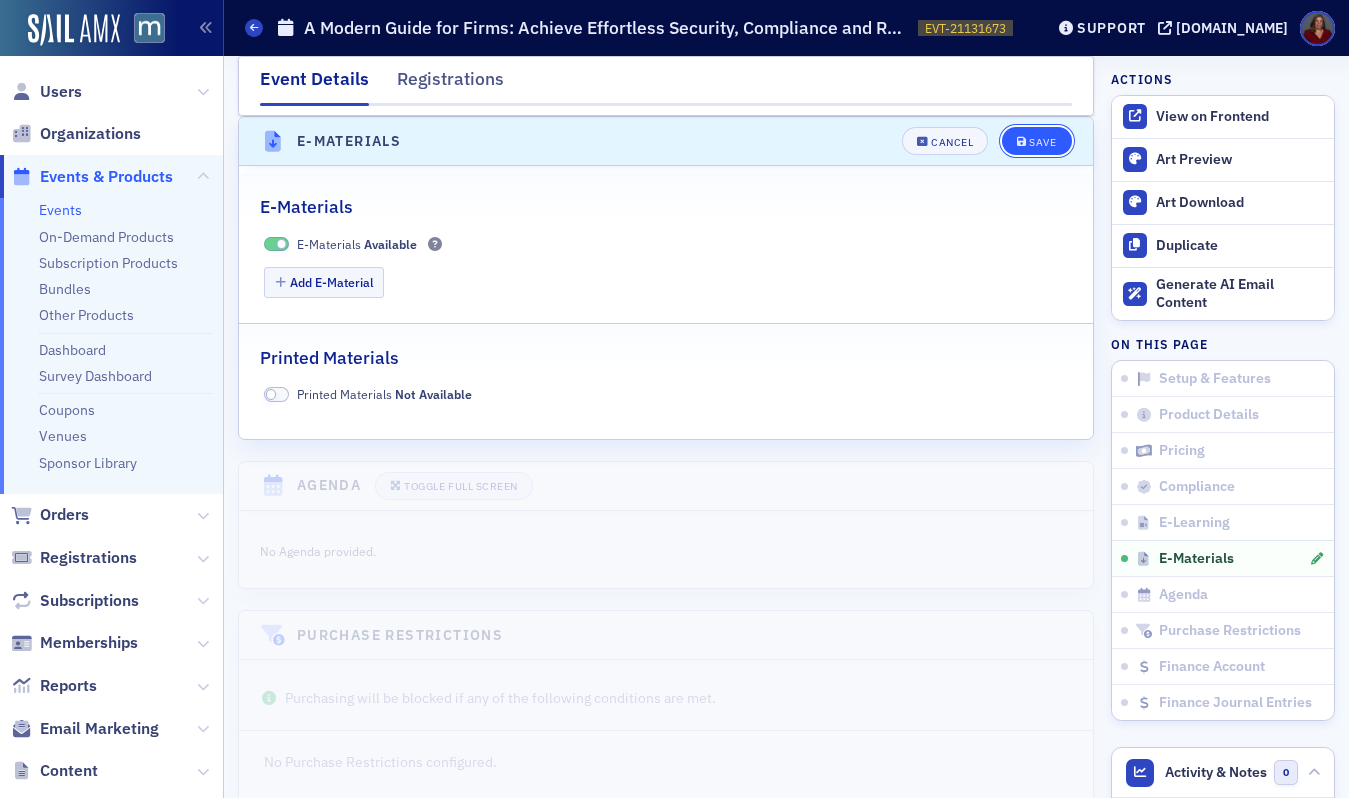 click 